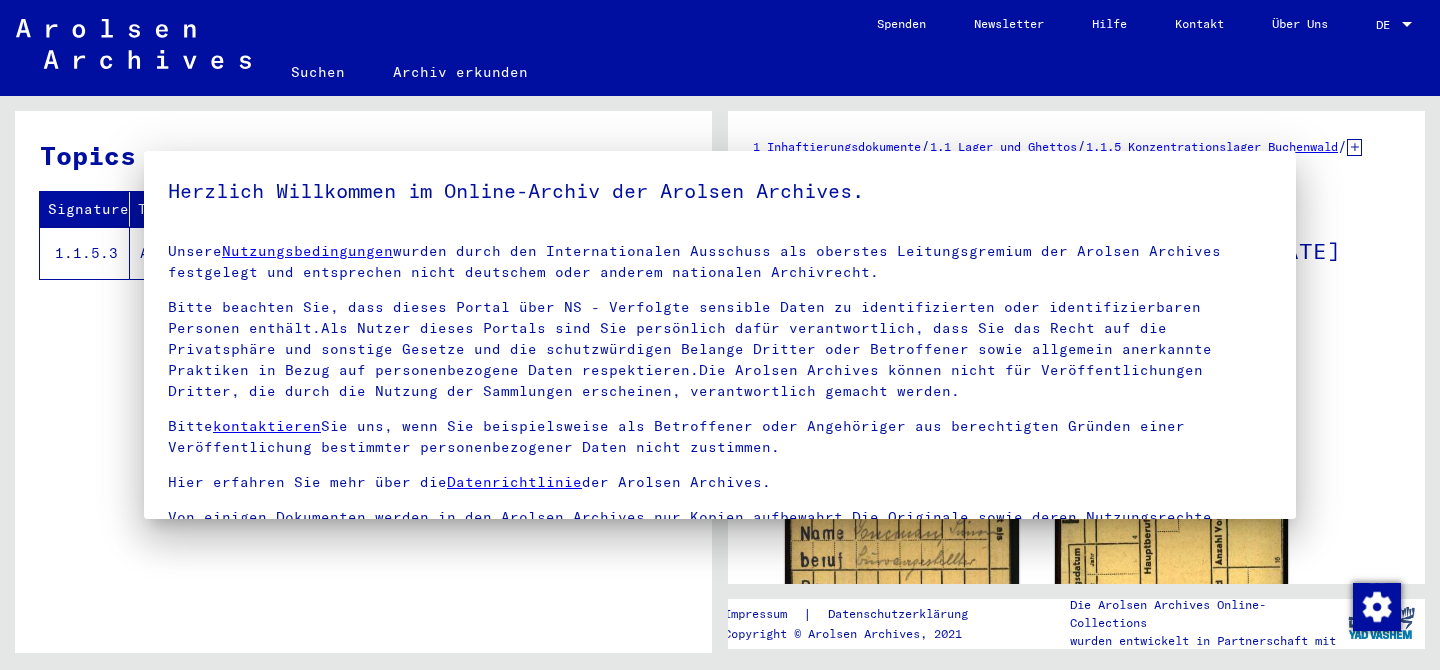 scroll, scrollTop: 0, scrollLeft: 0, axis: both 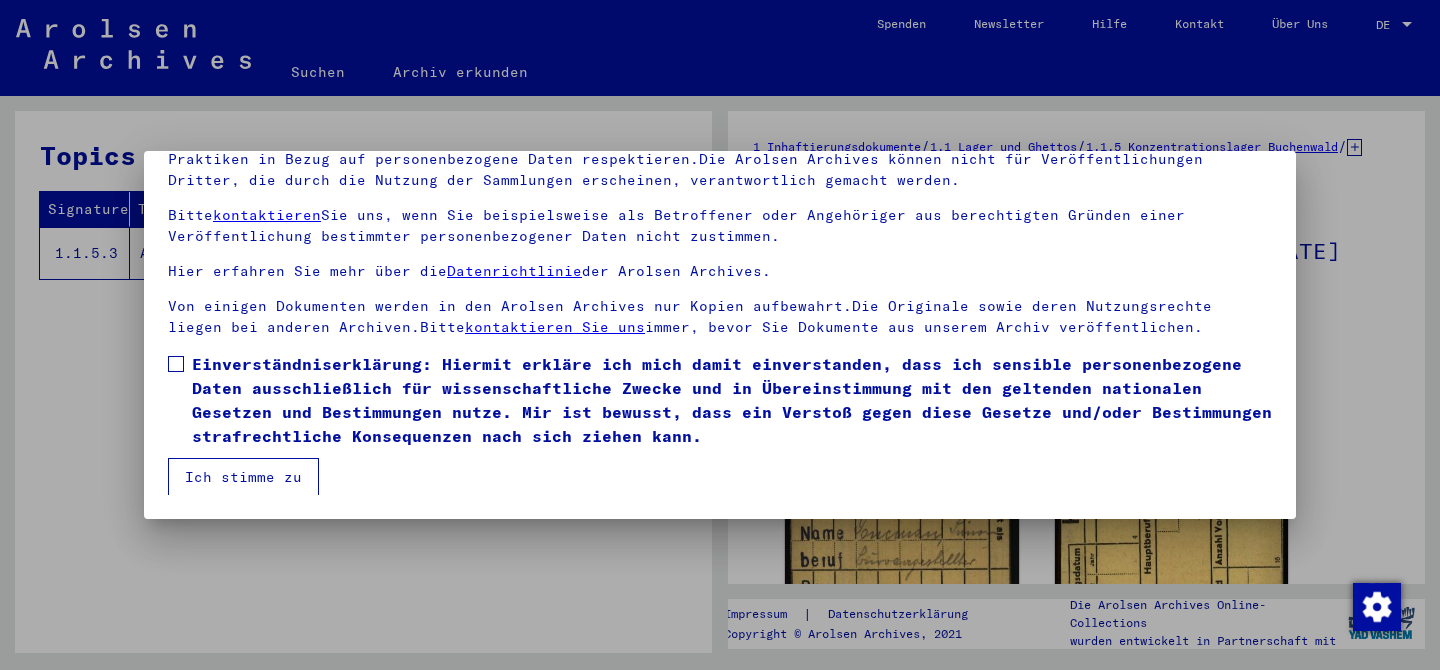 click at bounding box center [176, 364] 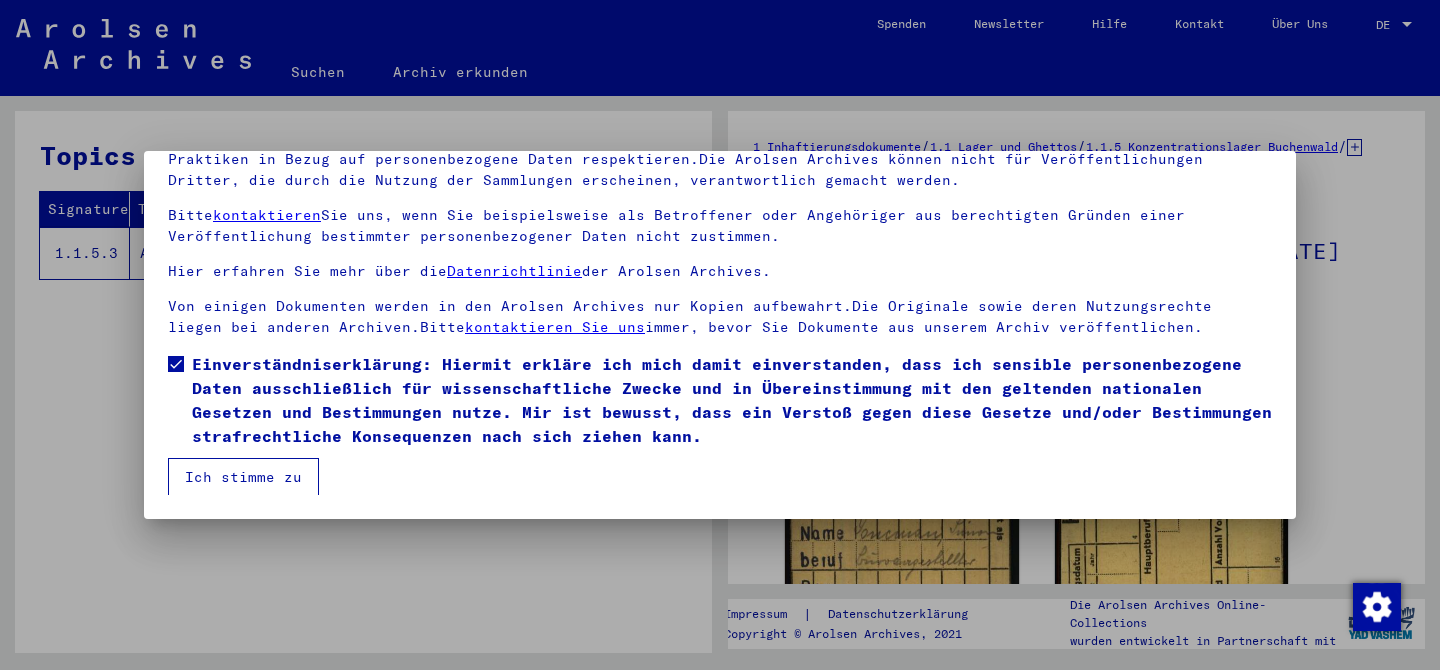 click on "Ich stimme zu" at bounding box center (243, 477) 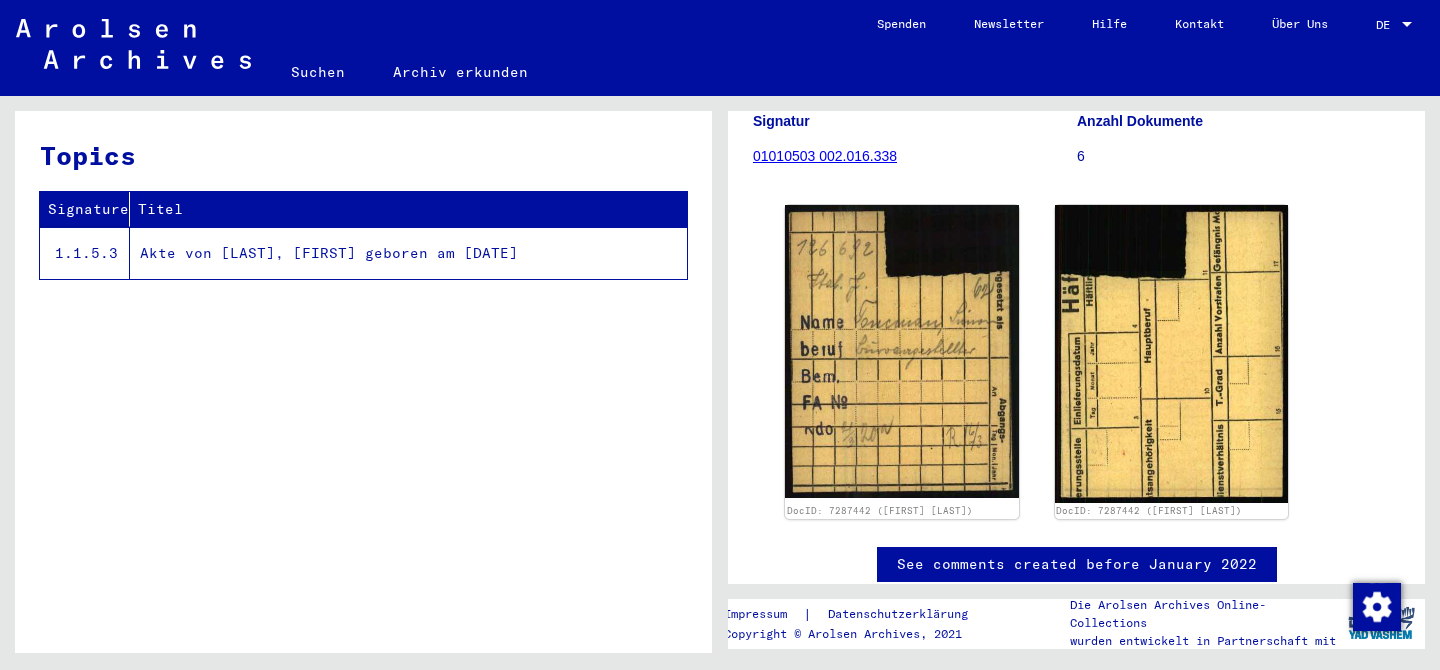 scroll, scrollTop: 213, scrollLeft: 0, axis: vertical 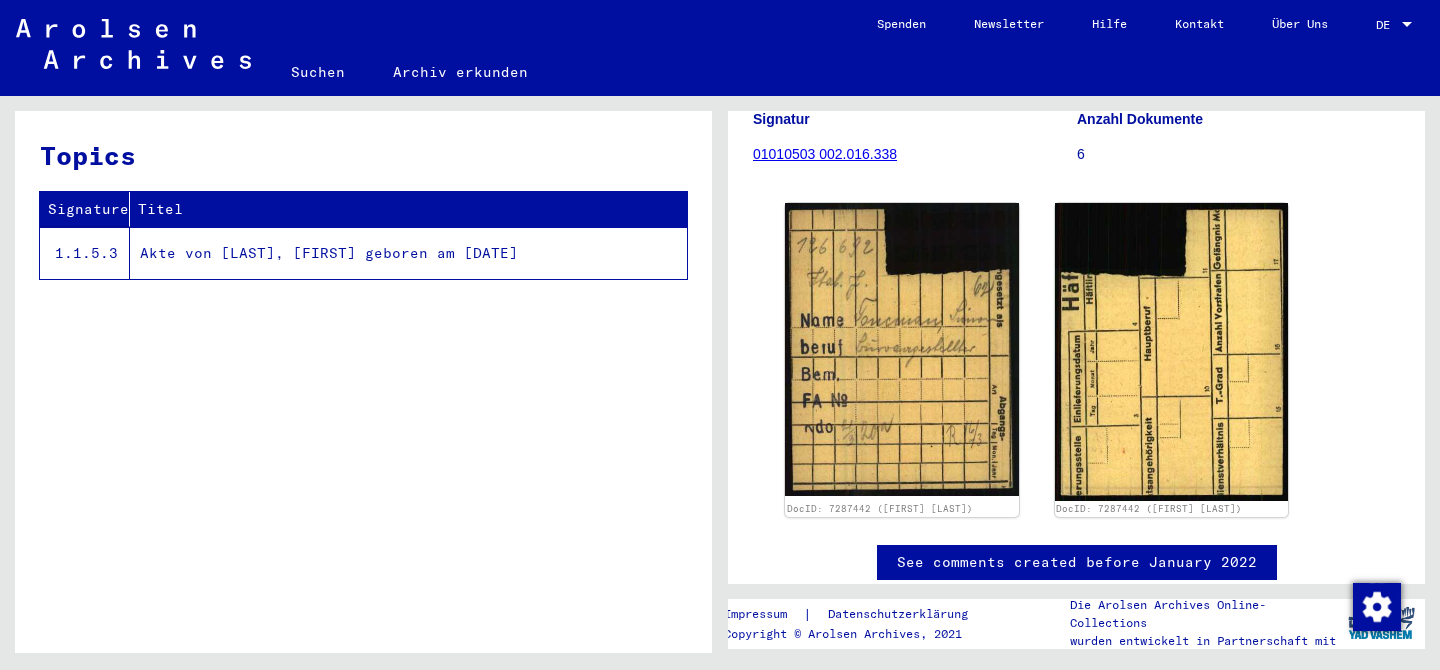 click on "Suchen" 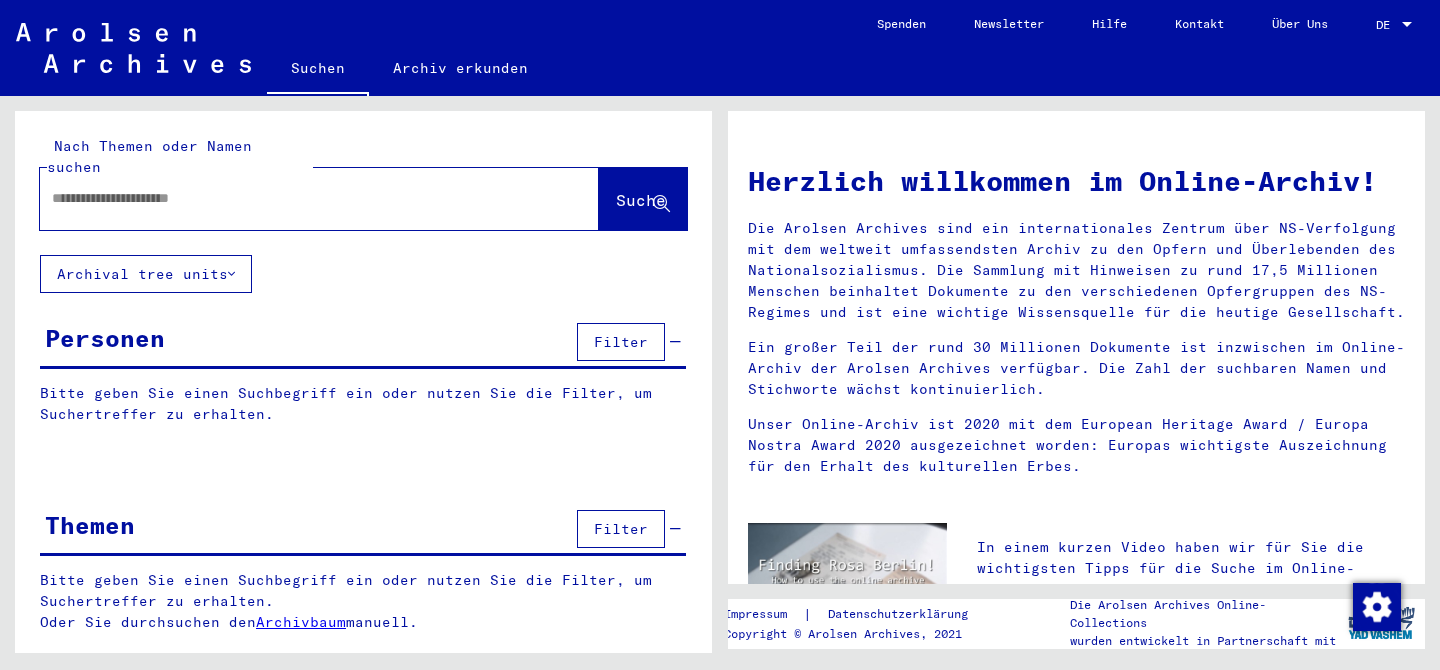 click at bounding box center (295, 198) 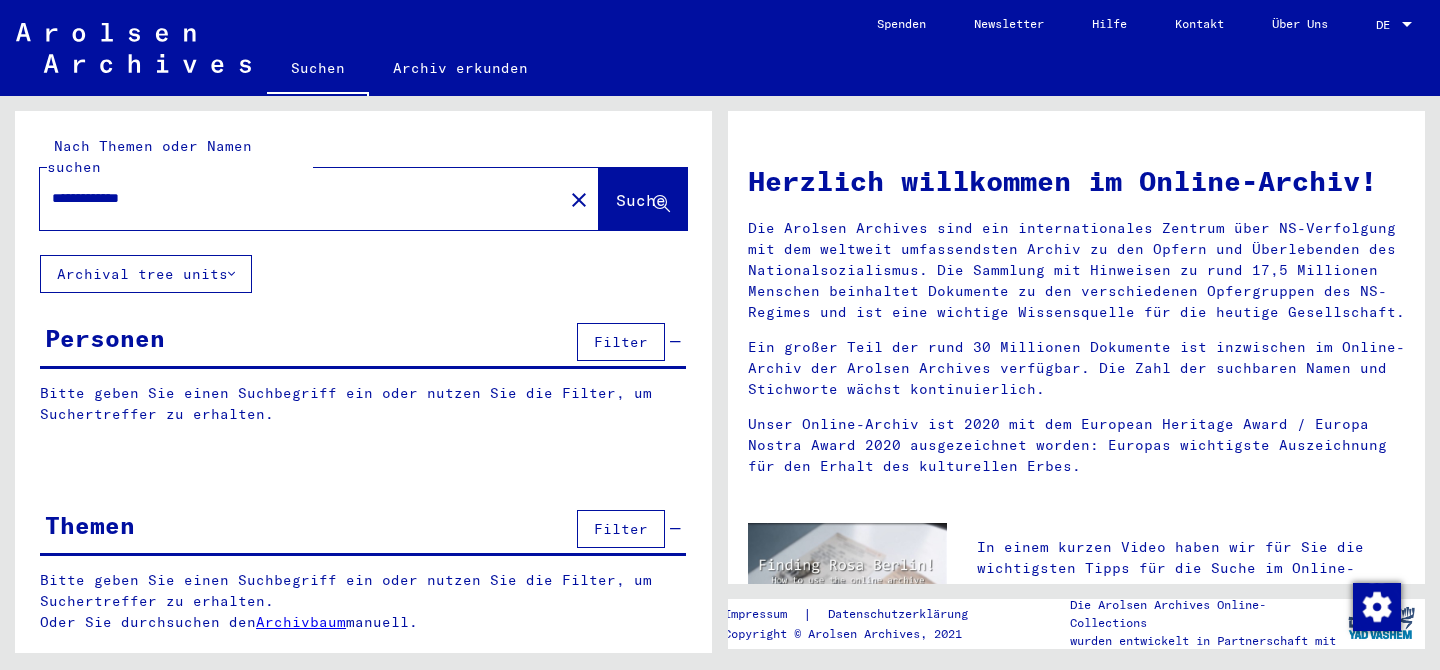 type on "**********" 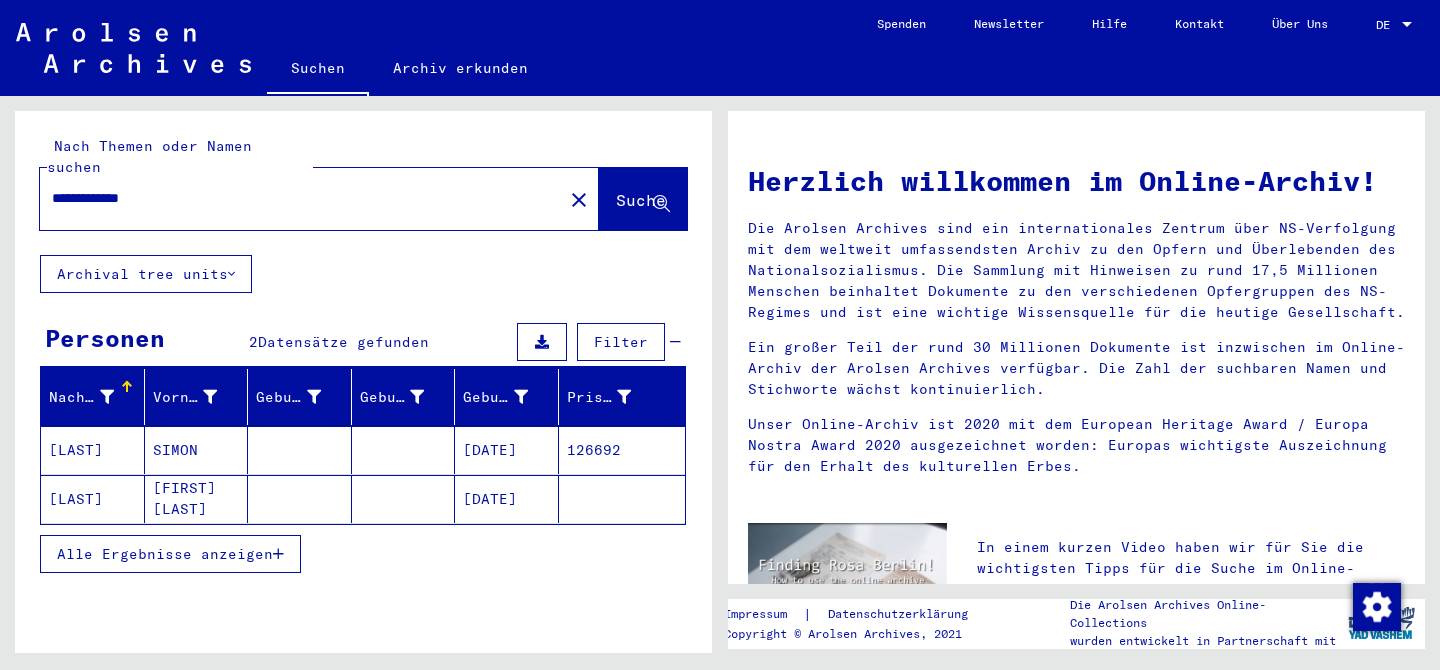 click on "Alle Ergebnisse anzeigen" at bounding box center [165, 554] 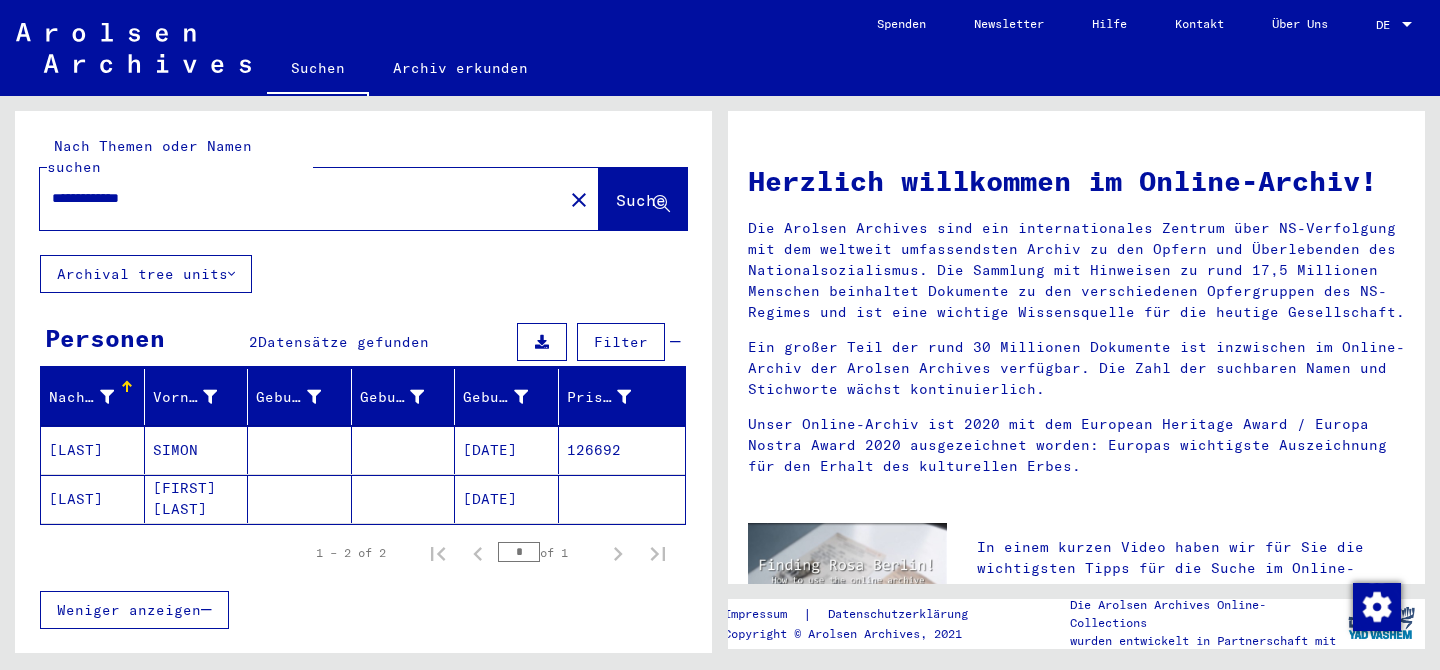 click at bounding box center (404, 499) 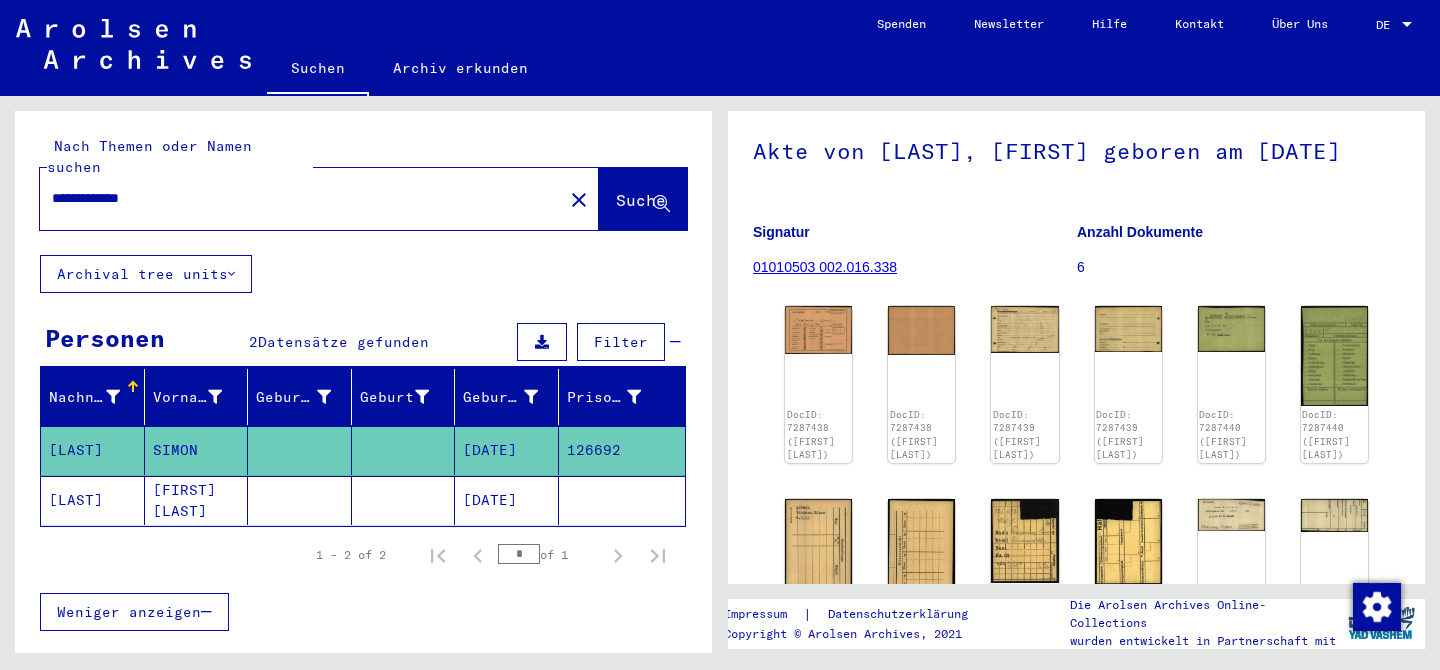 scroll, scrollTop: 108, scrollLeft: 0, axis: vertical 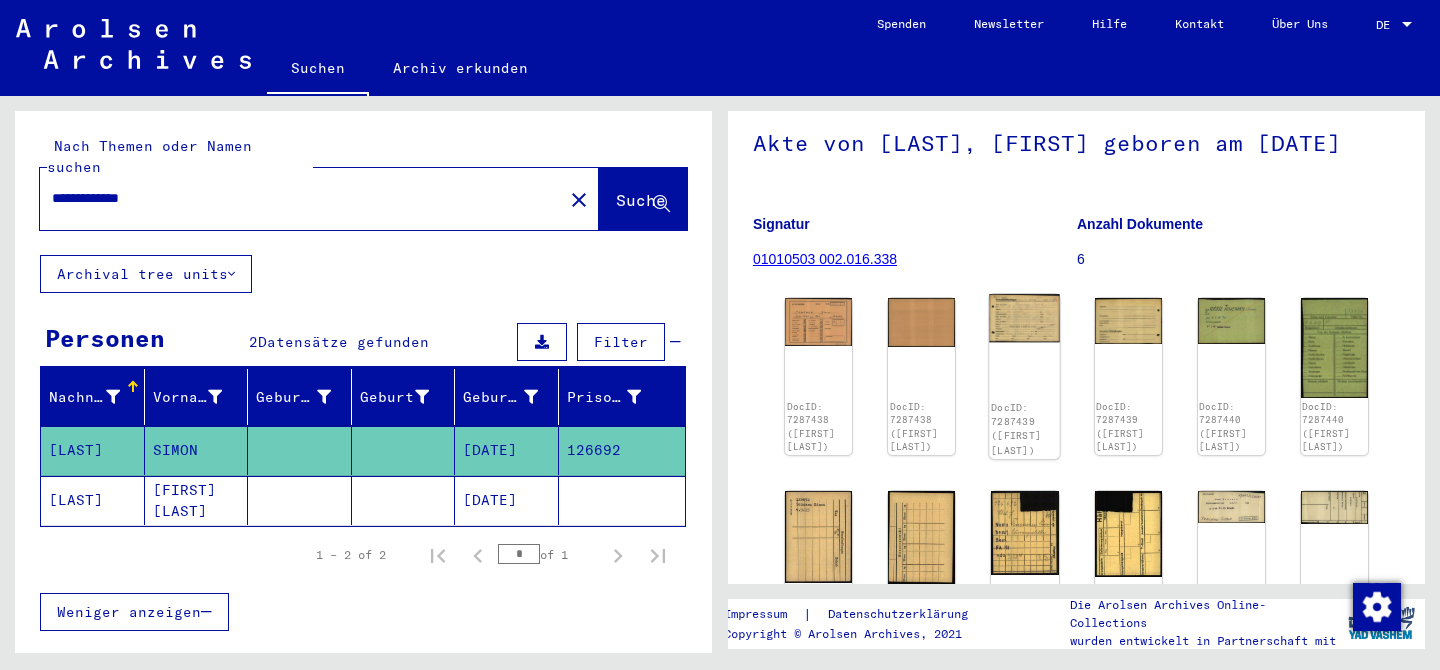 click 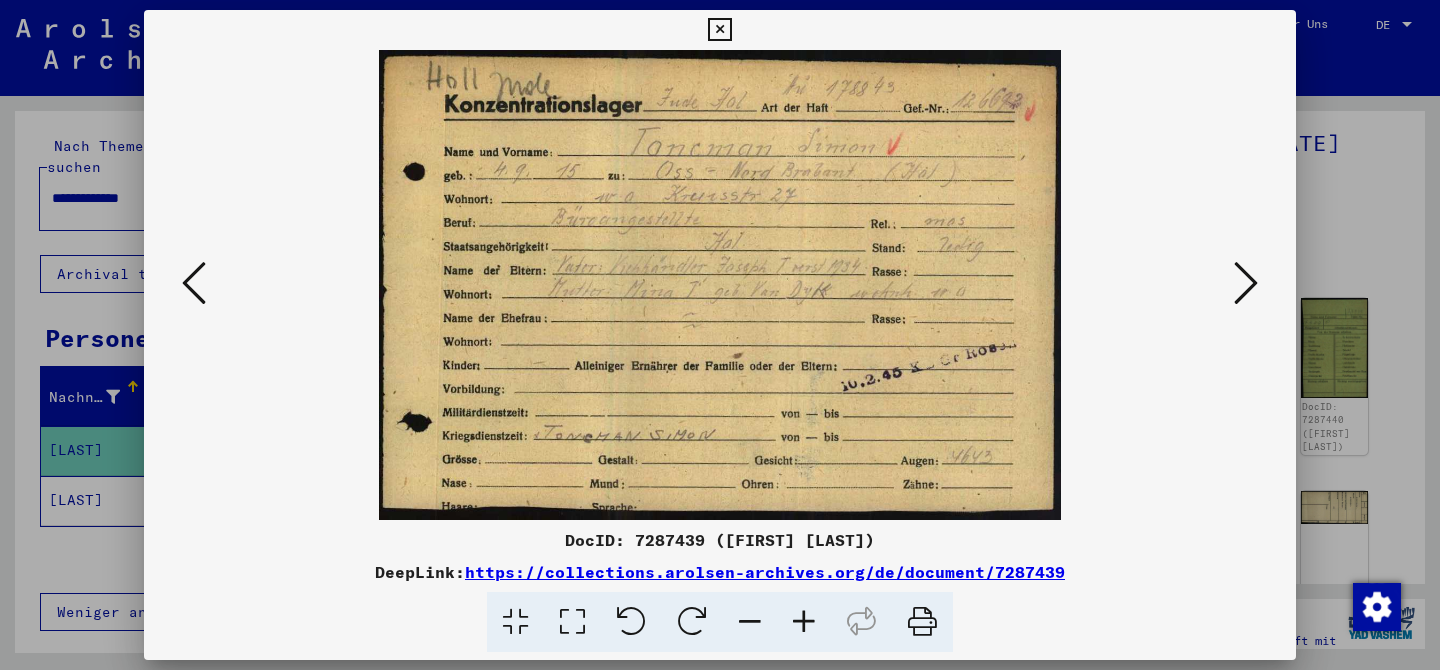 type 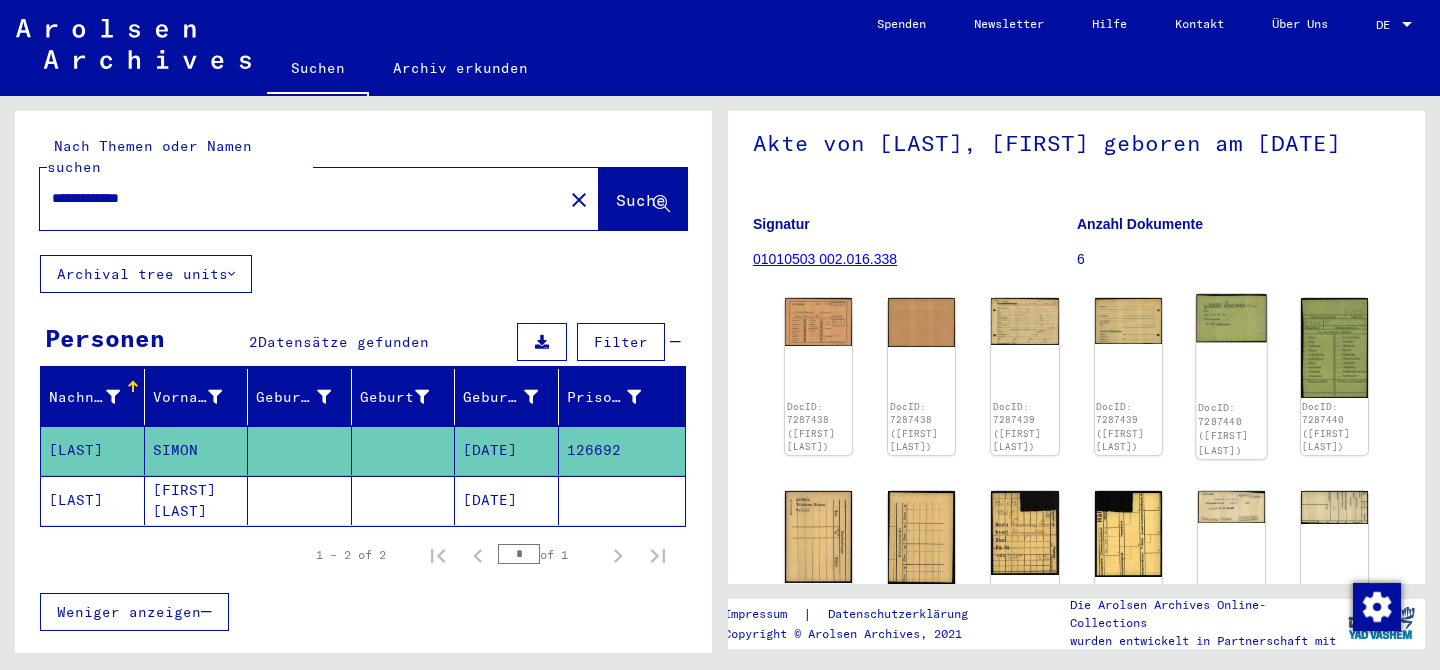 click 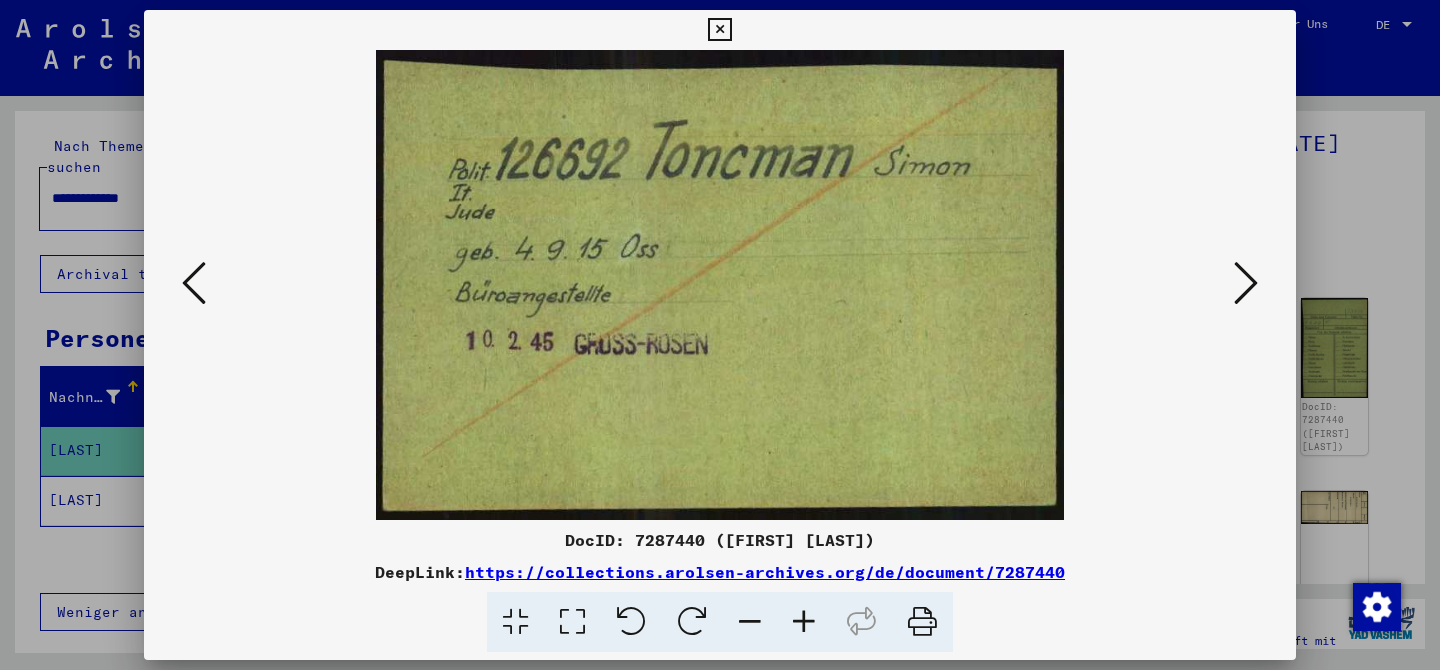 type 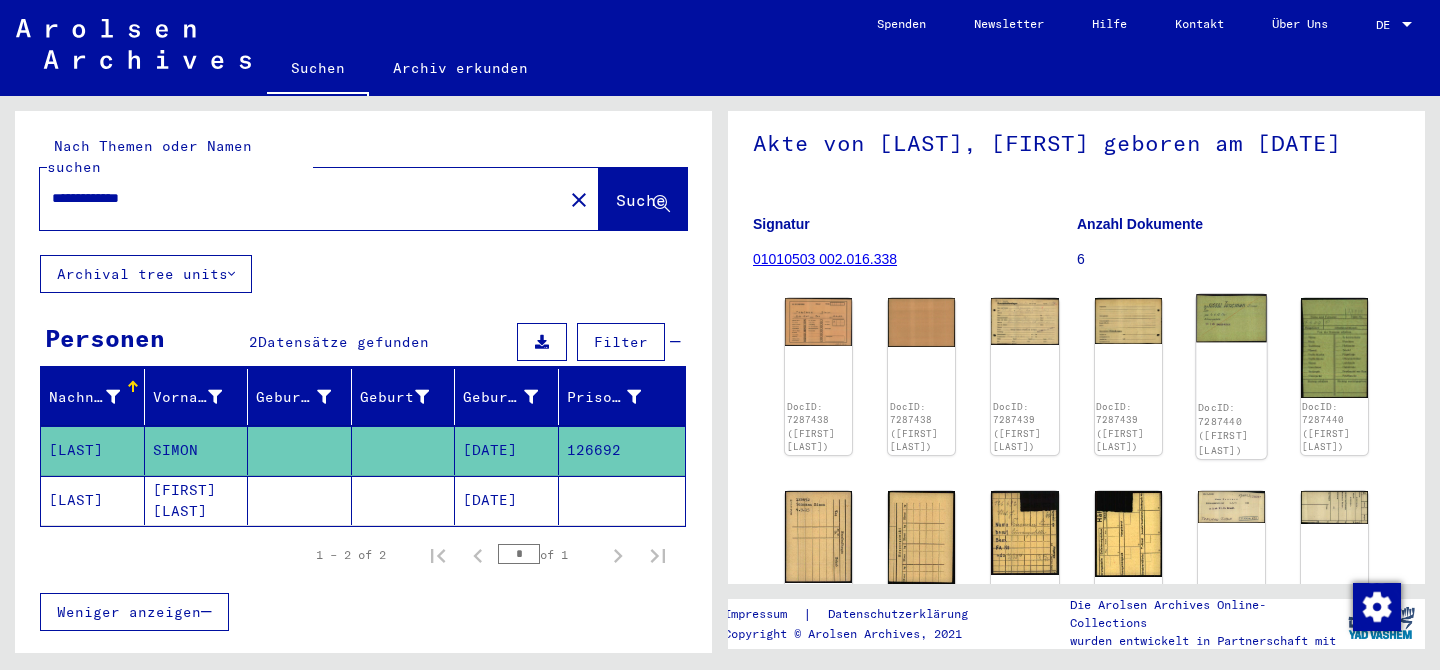 click 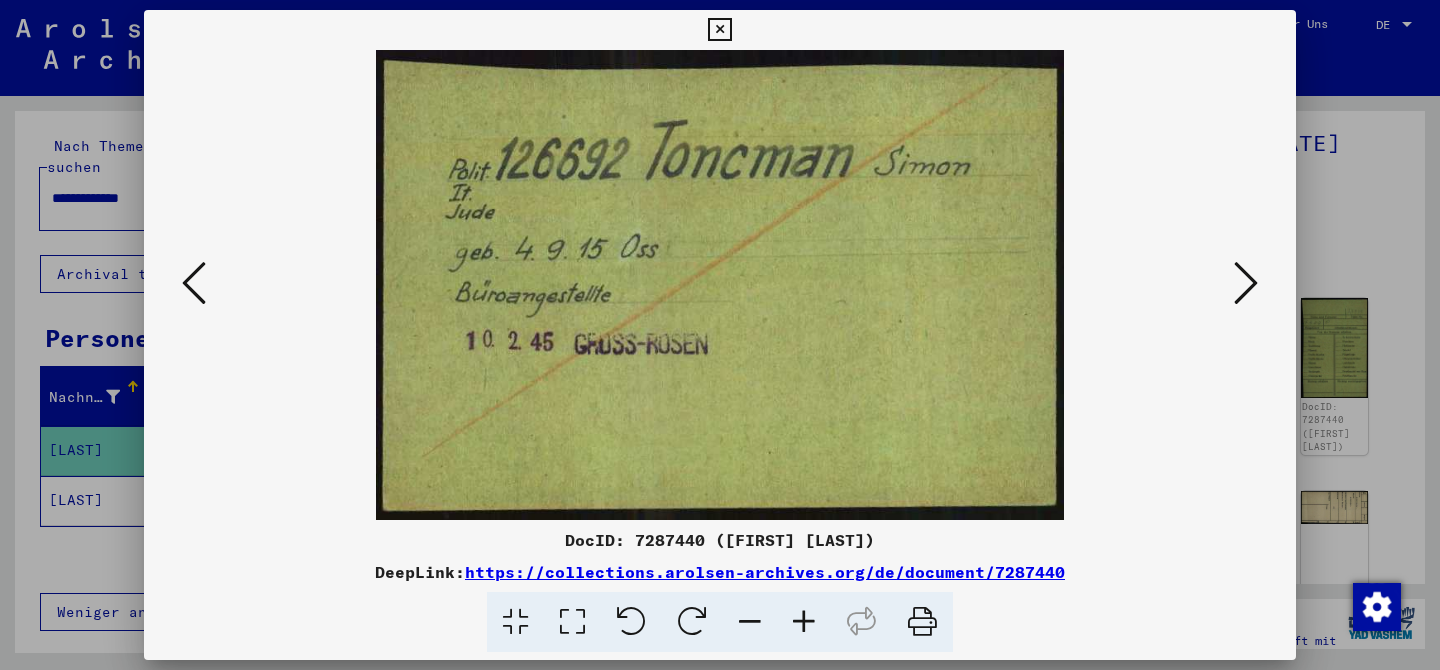 click at bounding box center (1246, 283) 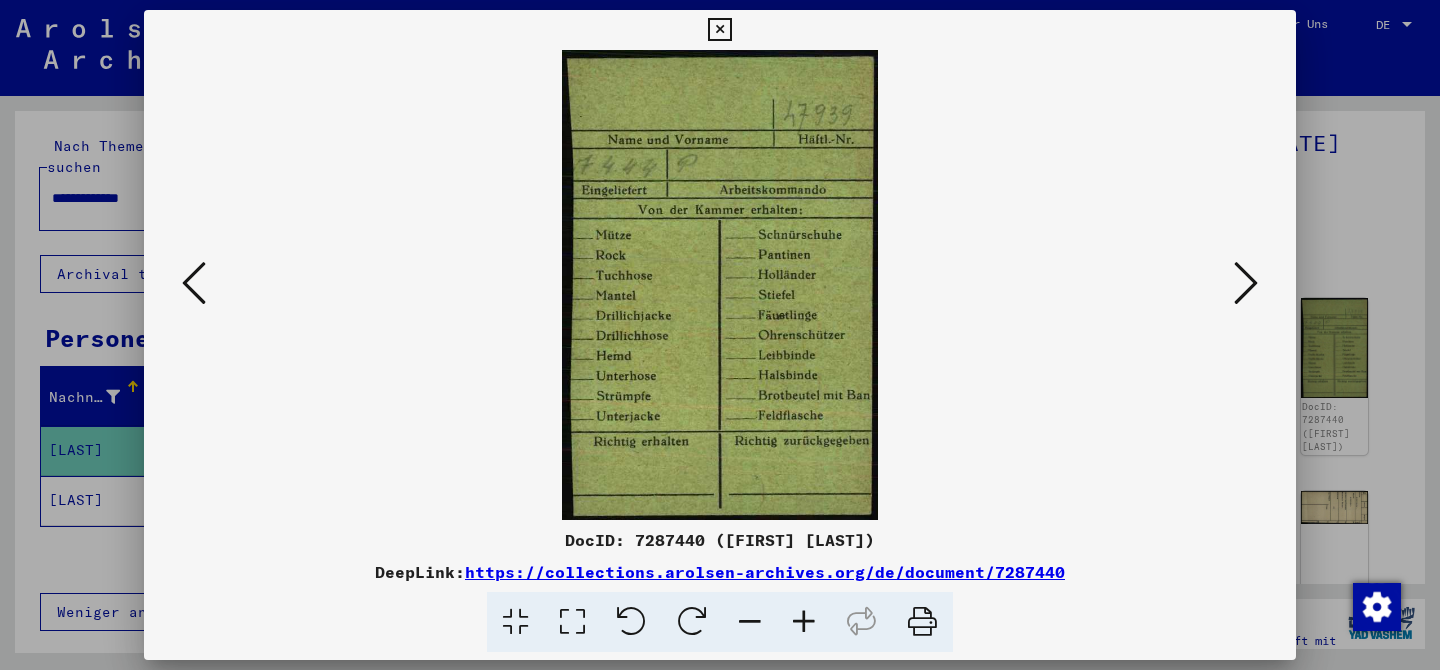 click at bounding box center [1246, 283] 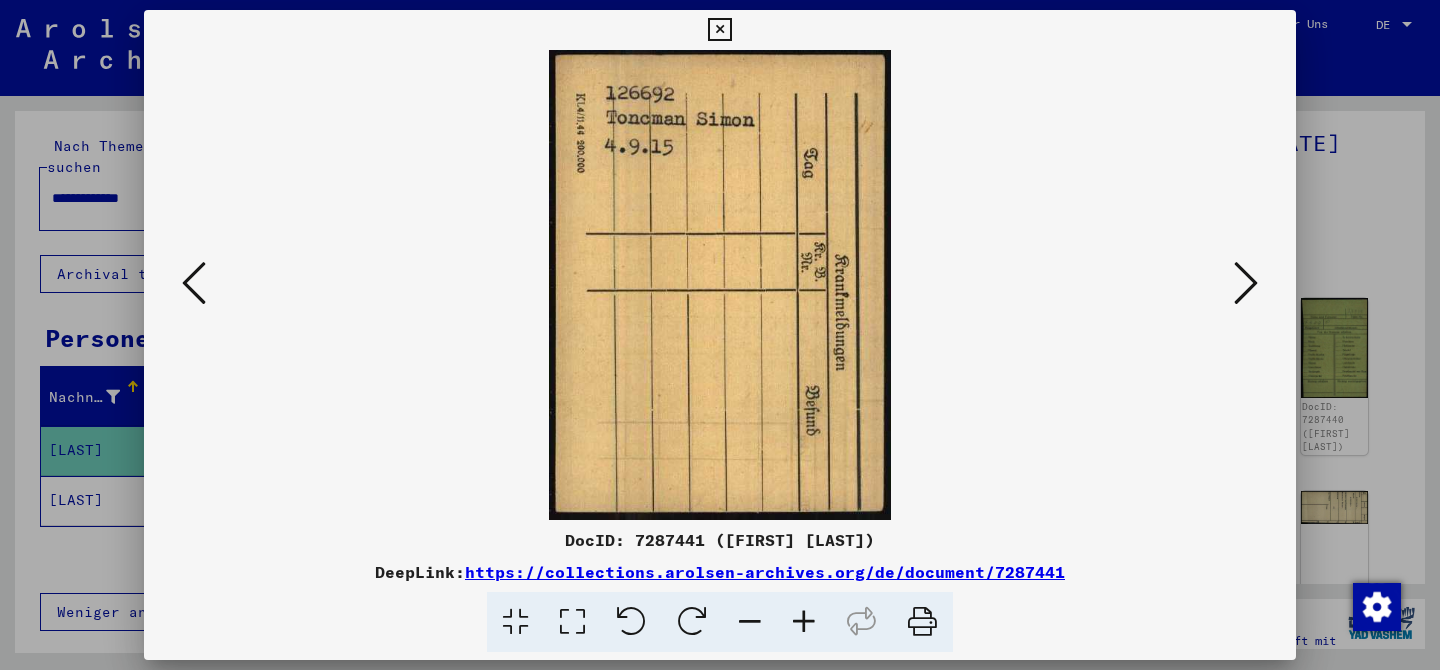 click at bounding box center [1246, 283] 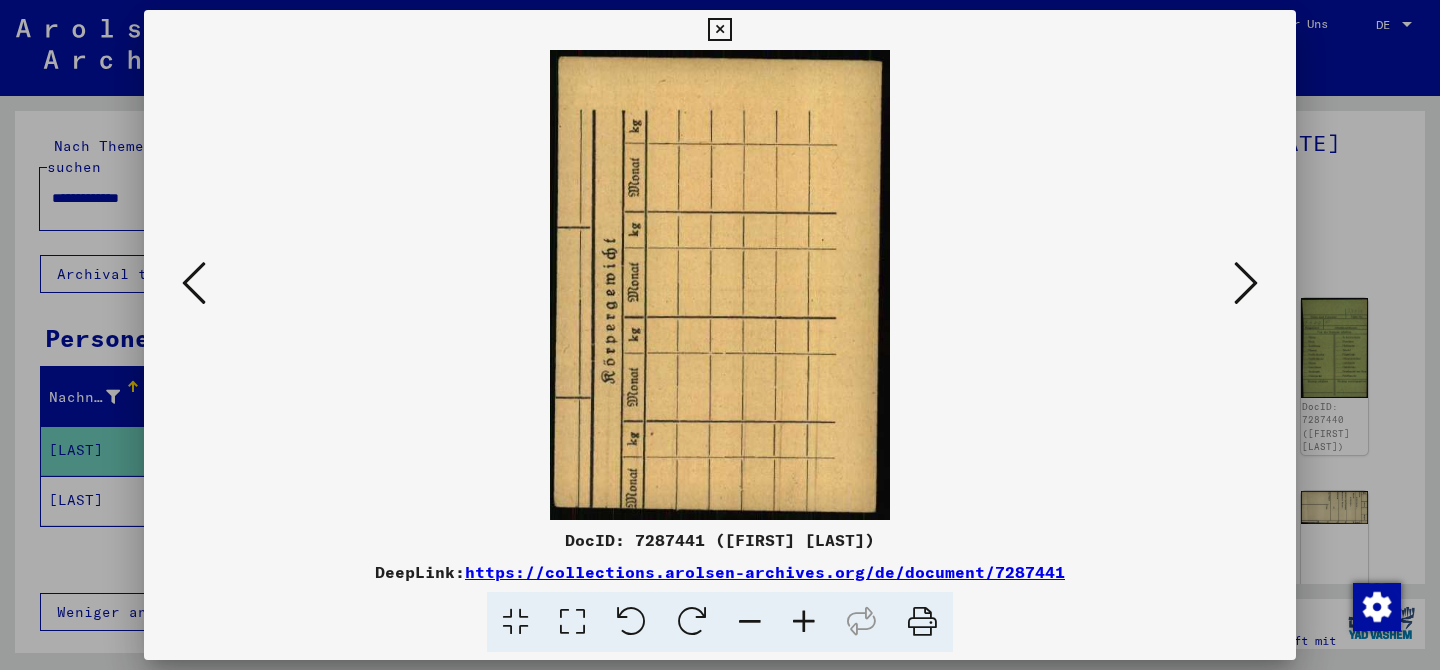 click at bounding box center [1246, 283] 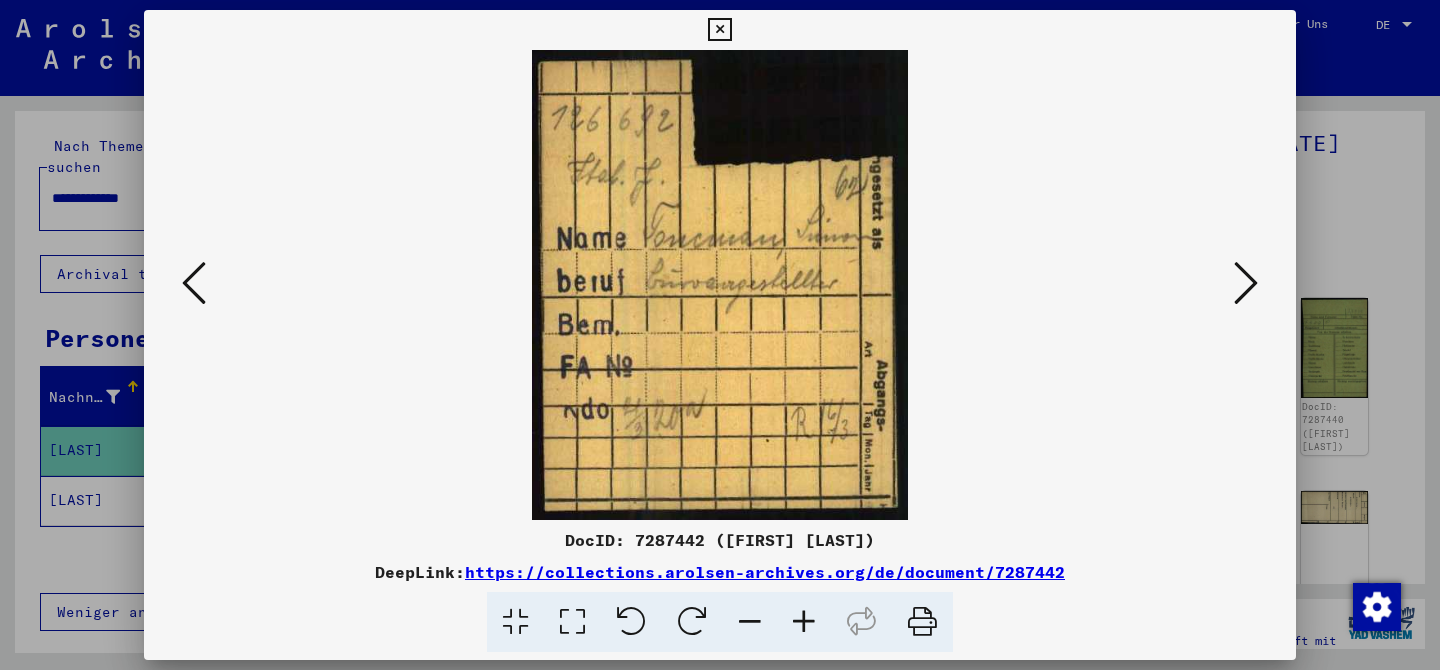 click at bounding box center [1246, 283] 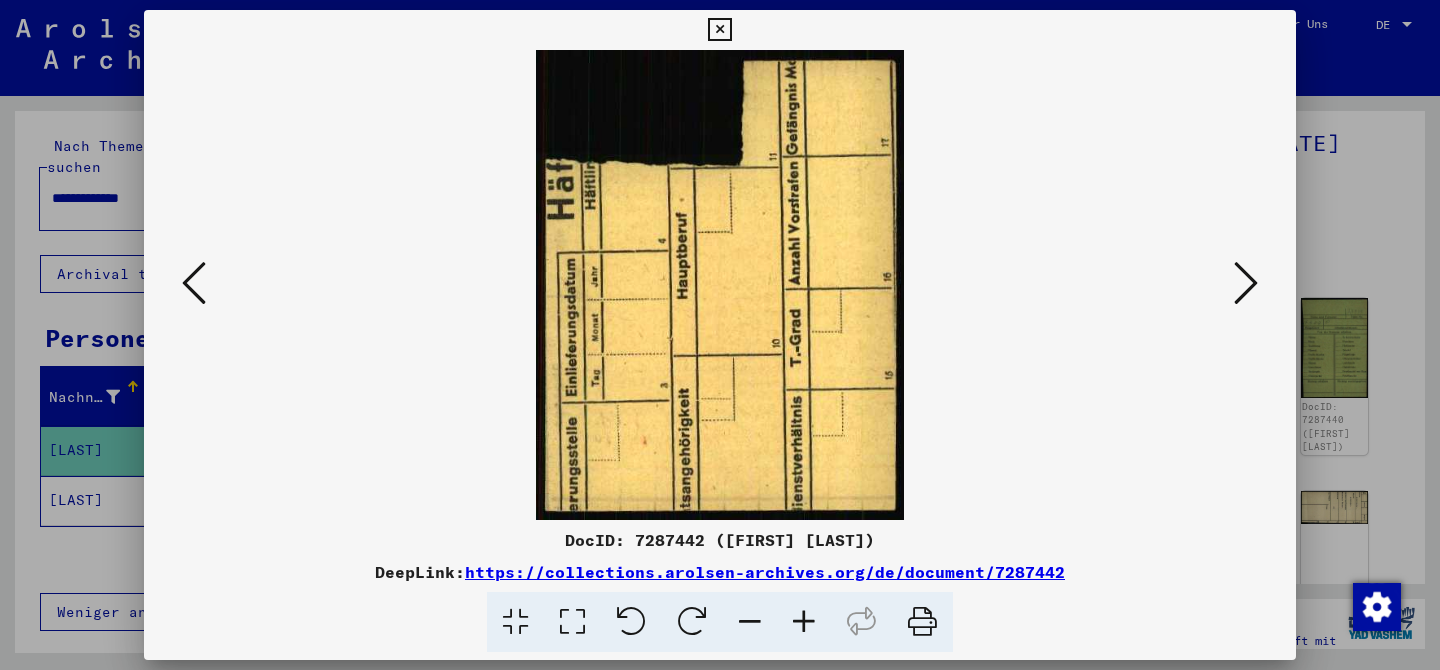 click at bounding box center [1246, 283] 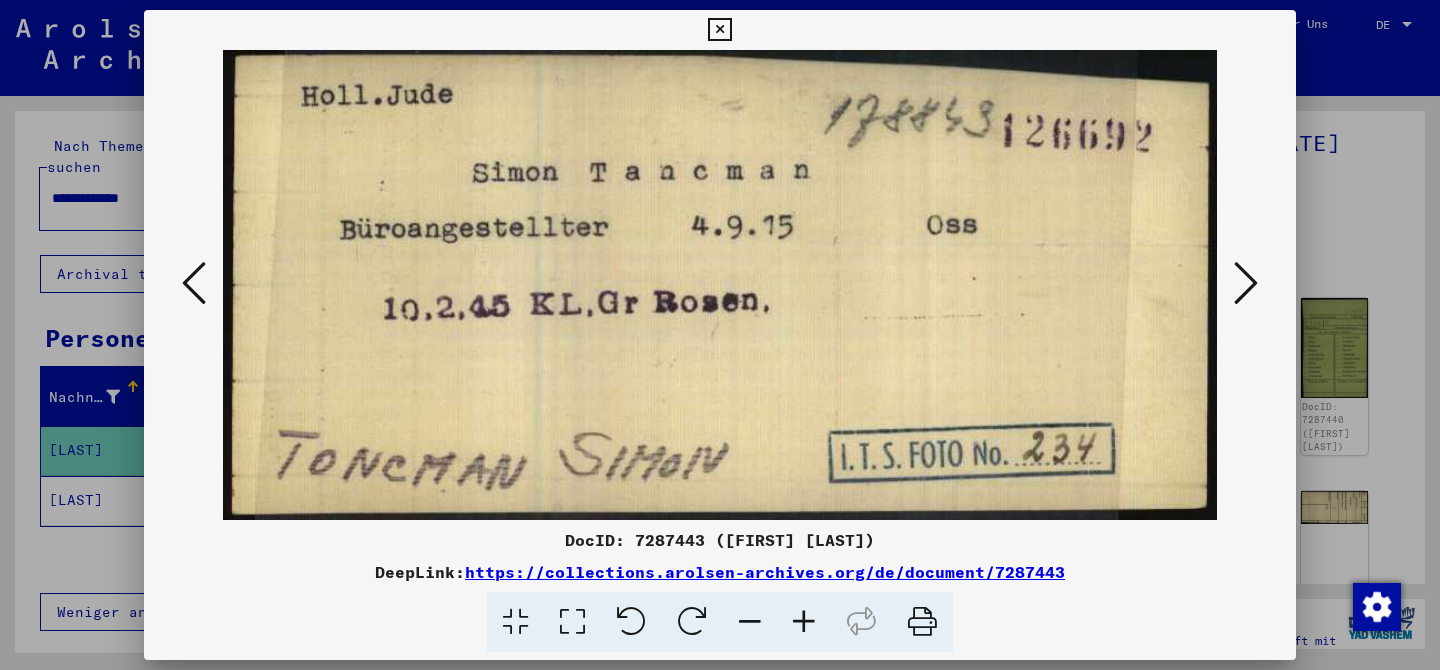 click at bounding box center (1246, 283) 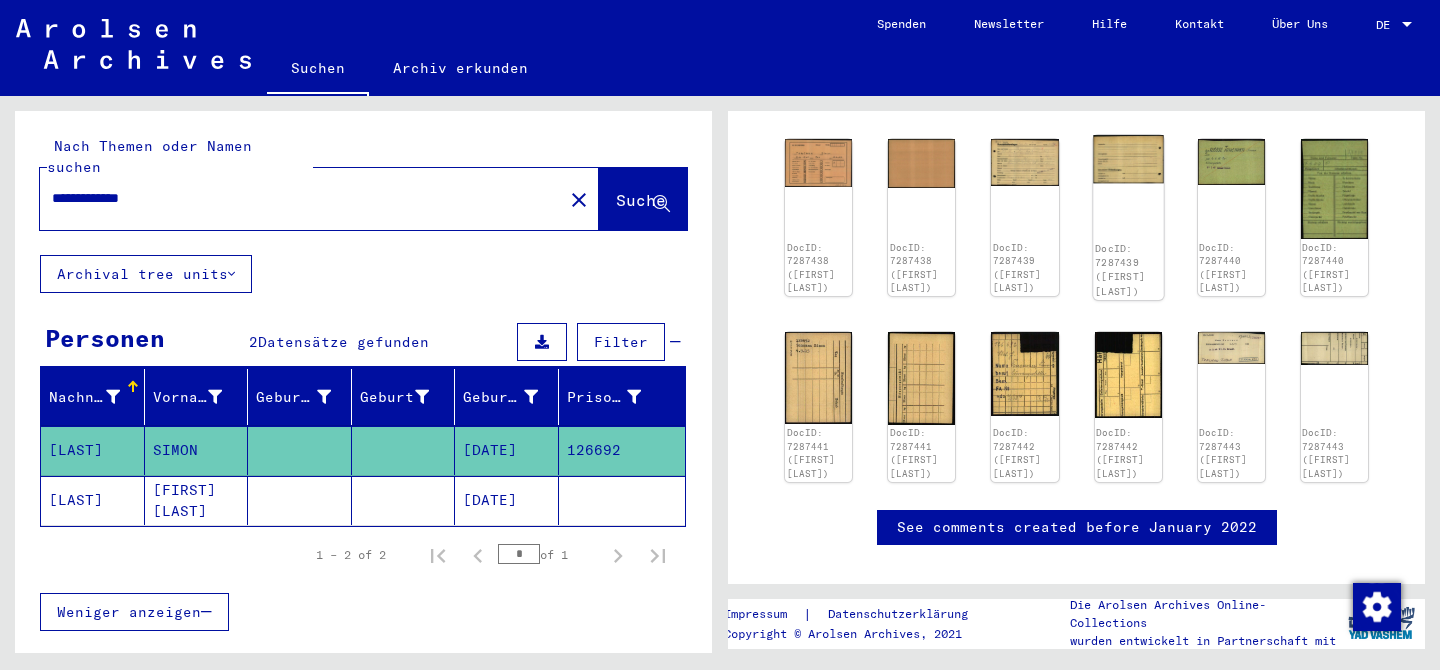 scroll, scrollTop: 394, scrollLeft: 0, axis: vertical 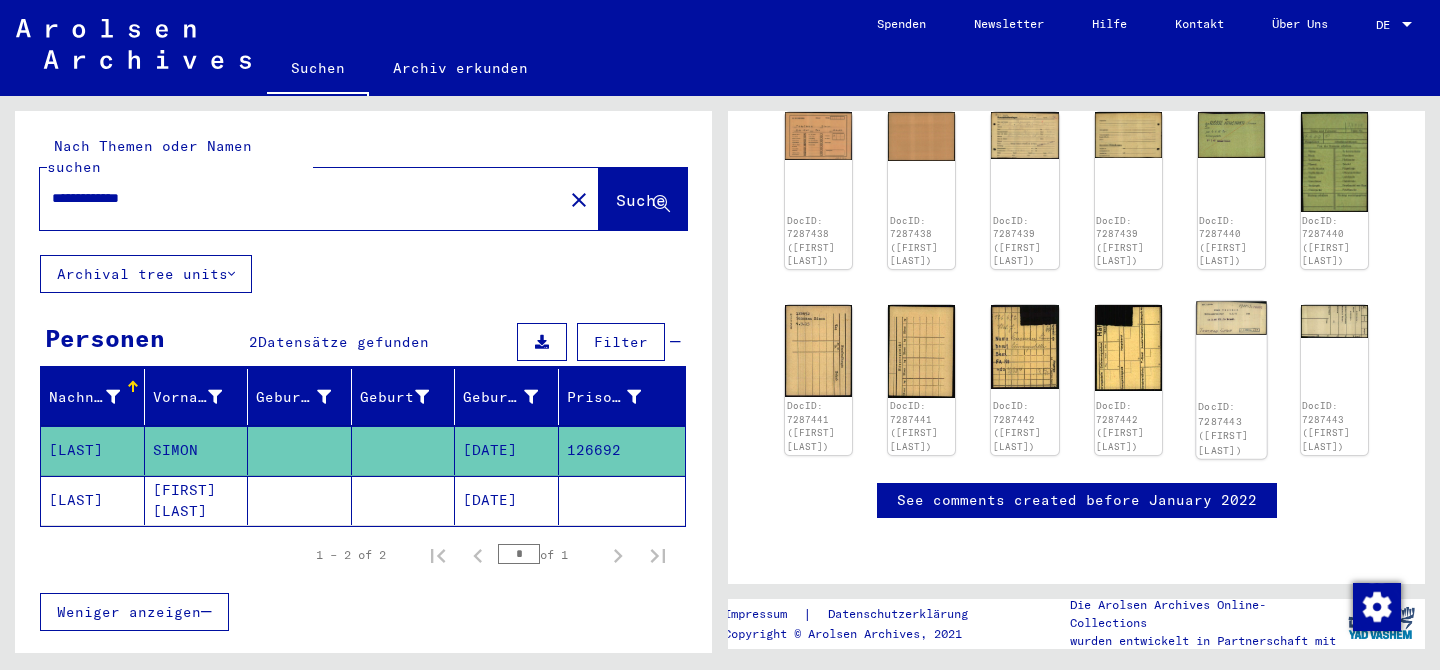 click 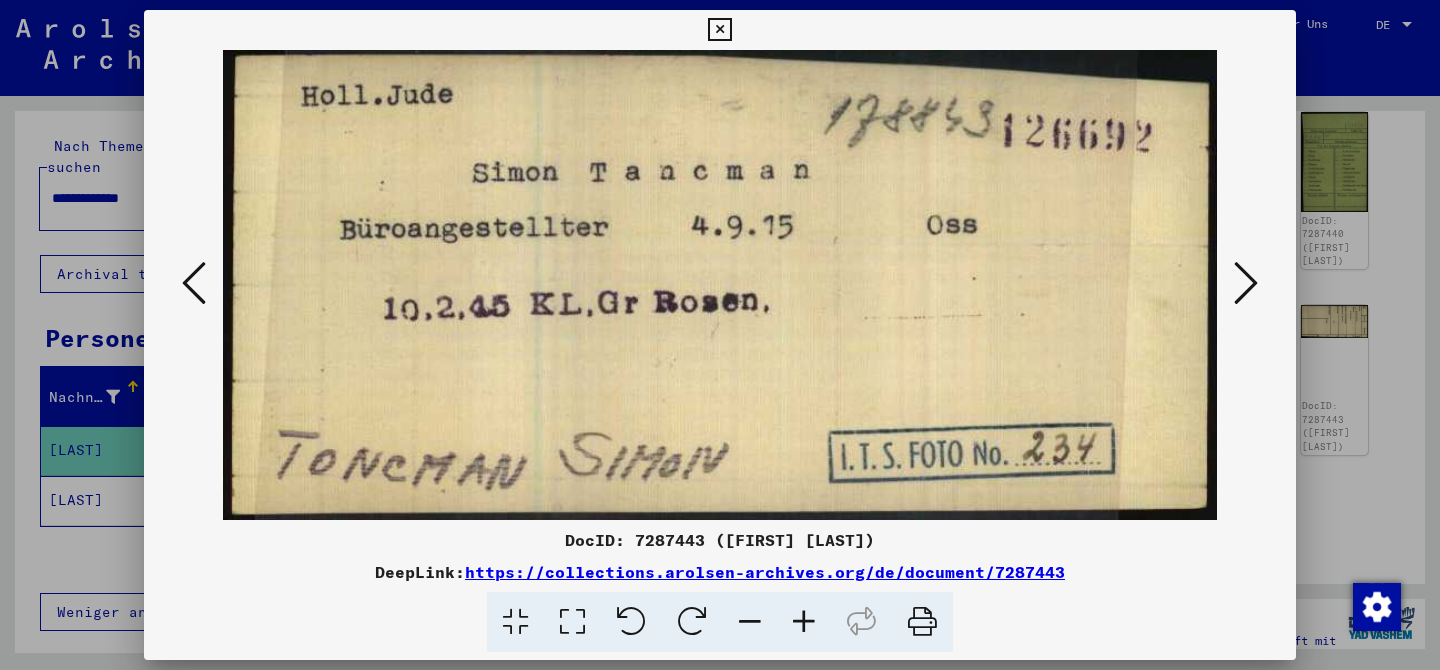 type 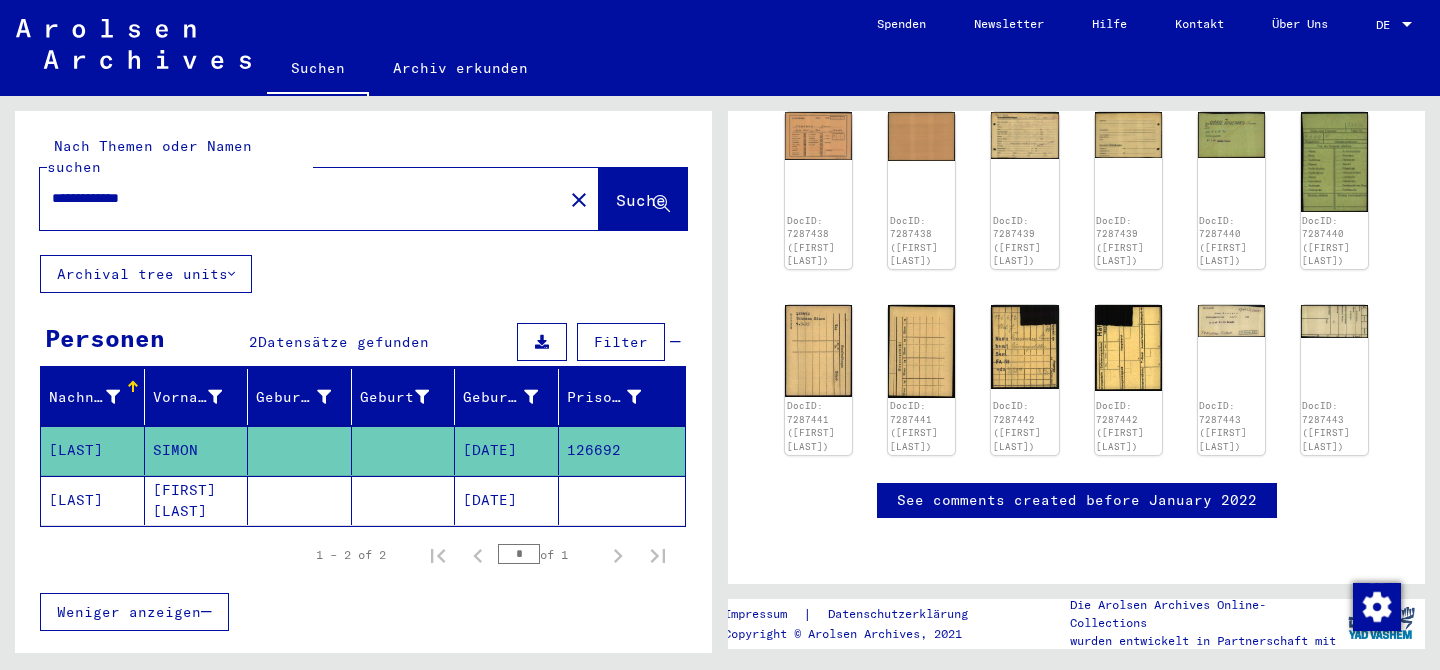 click on "**********" at bounding box center (301, 198) 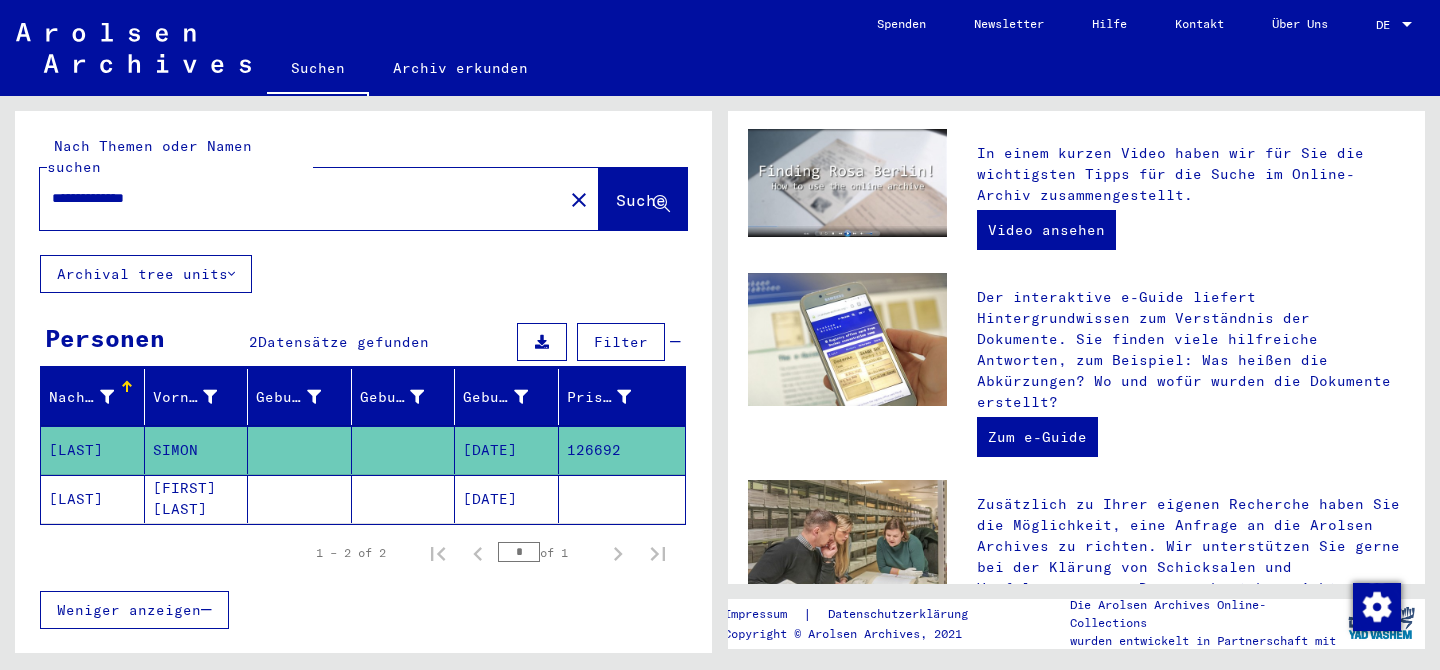 scroll, scrollTop: 0, scrollLeft: 0, axis: both 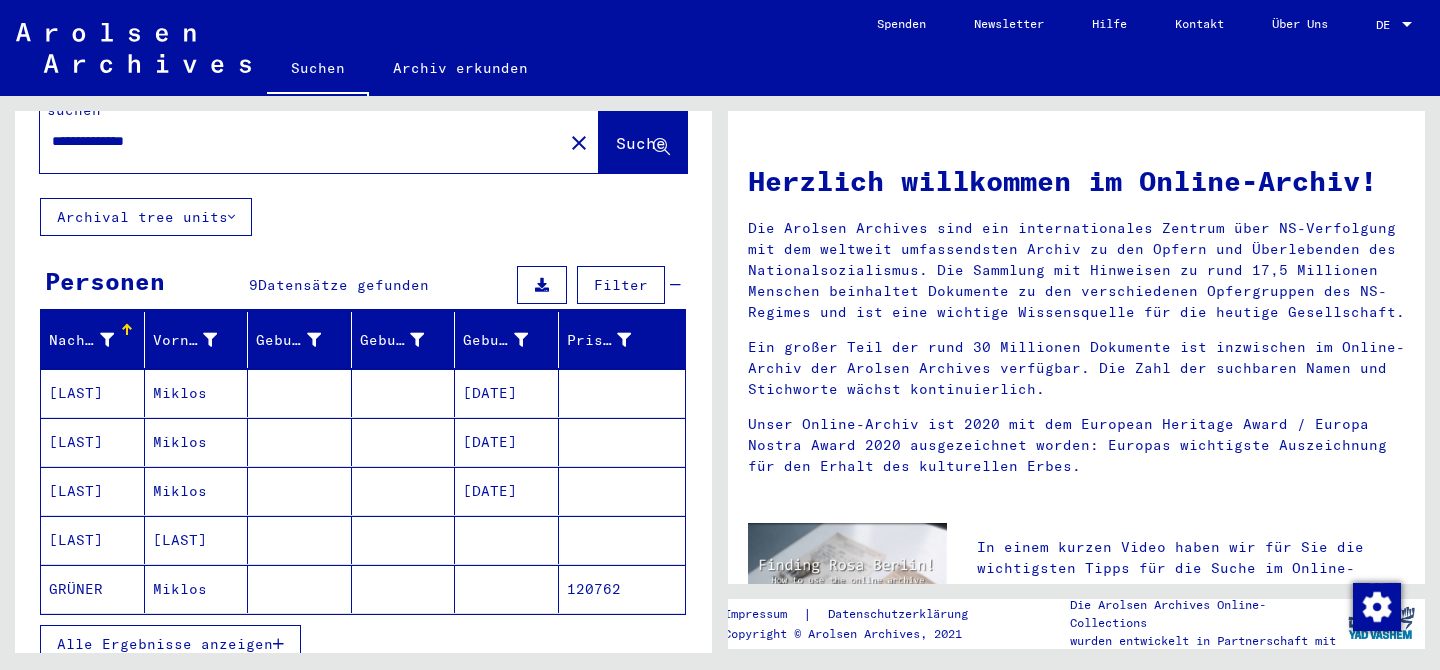click at bounding box center [404, 442] 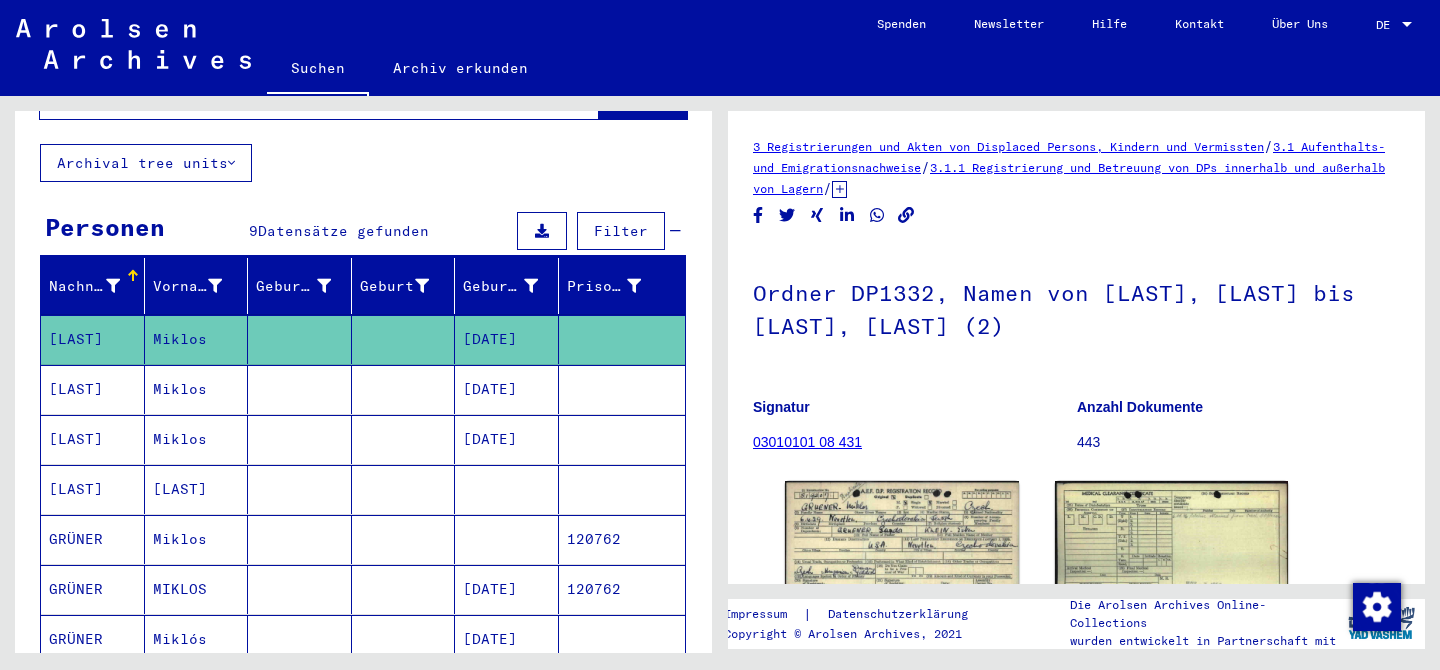 scroll, scrollTop: 113, scrollLeft: 0, axis: vertical 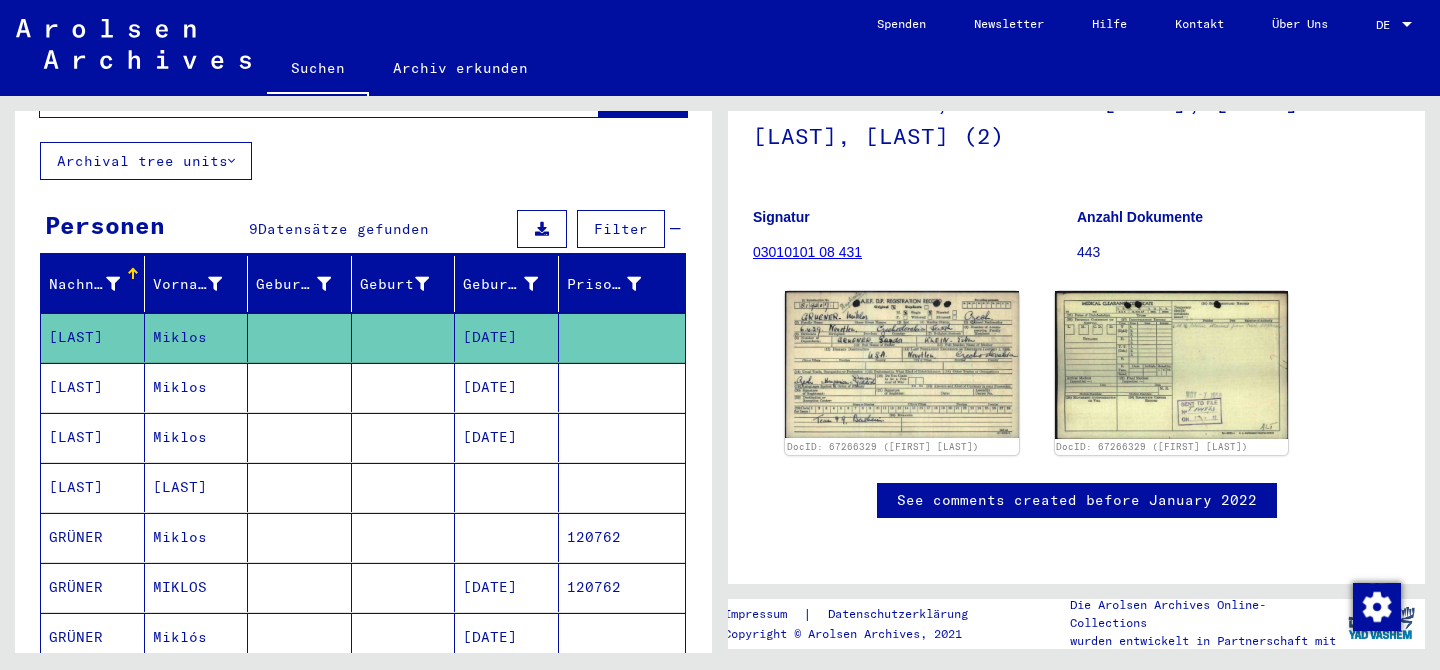 click on "04/06/1929" at bounding box center (507, 437) 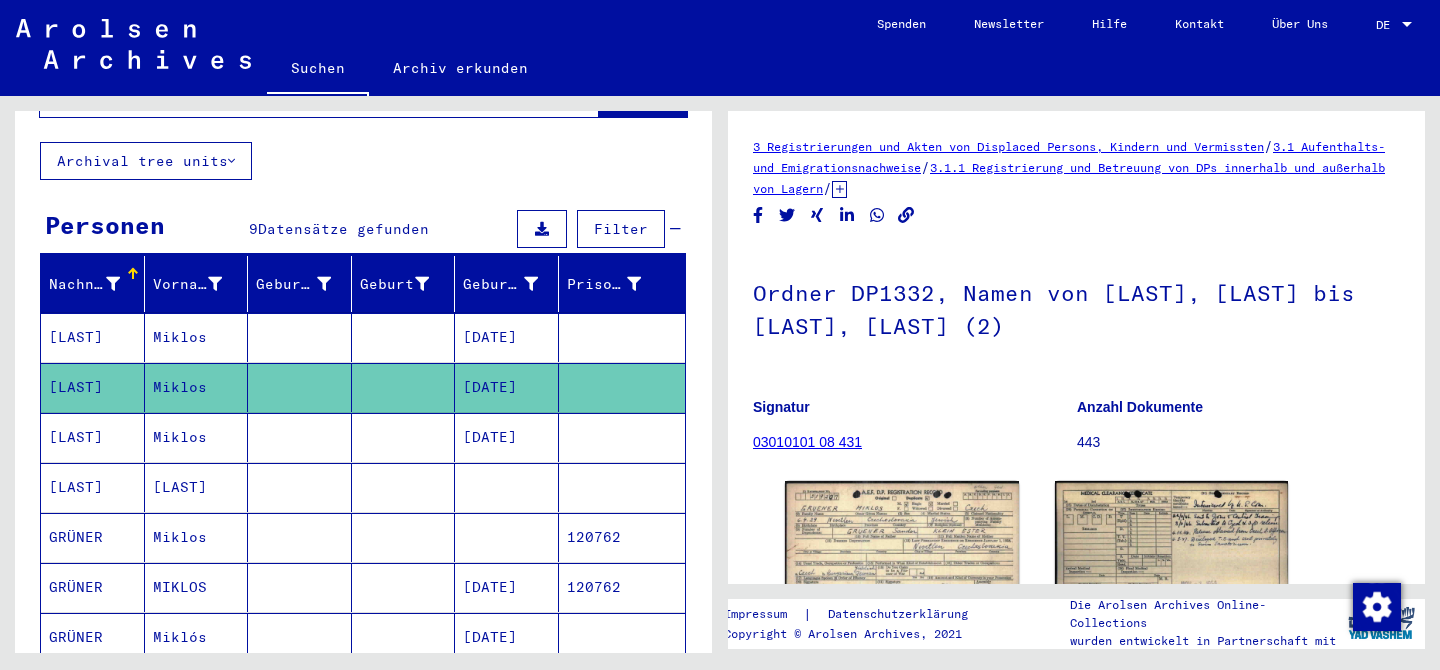 scroll, scrollTop: 0, scrollLeft: 0, axis: both 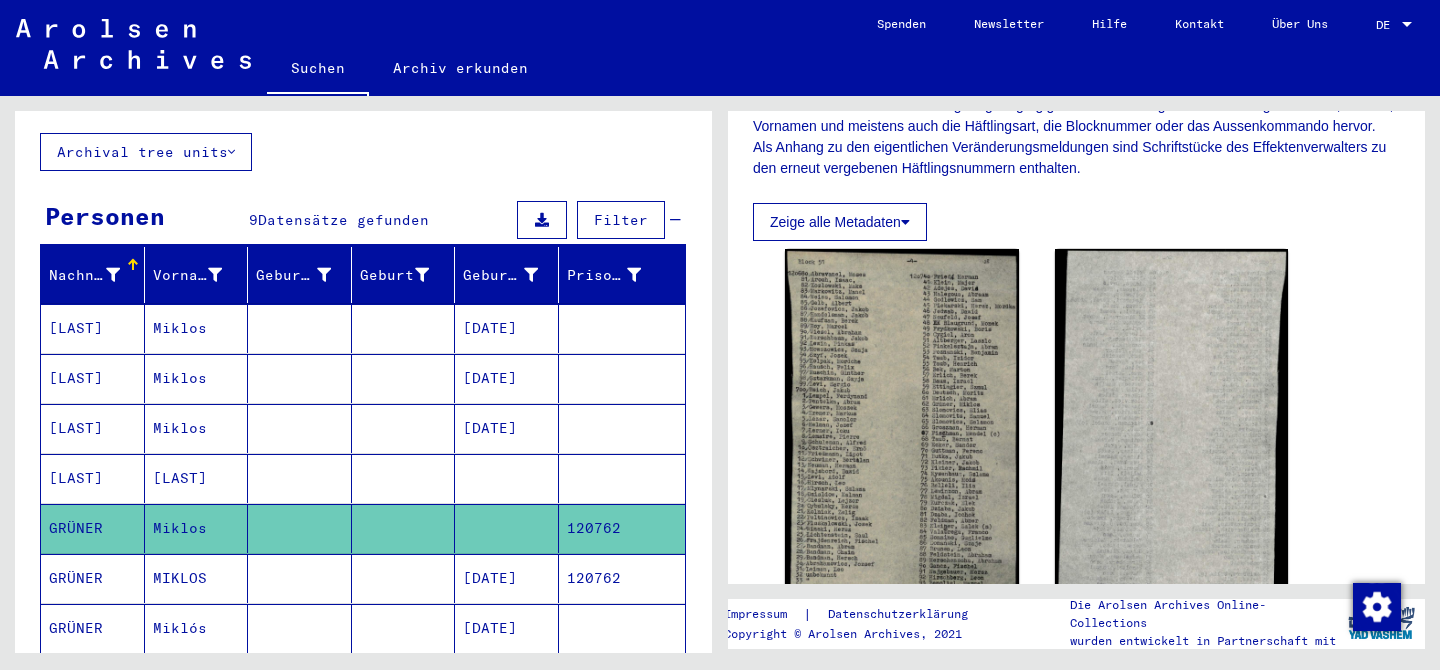 click on "04/06/1928" at bounding box center [507, 628] 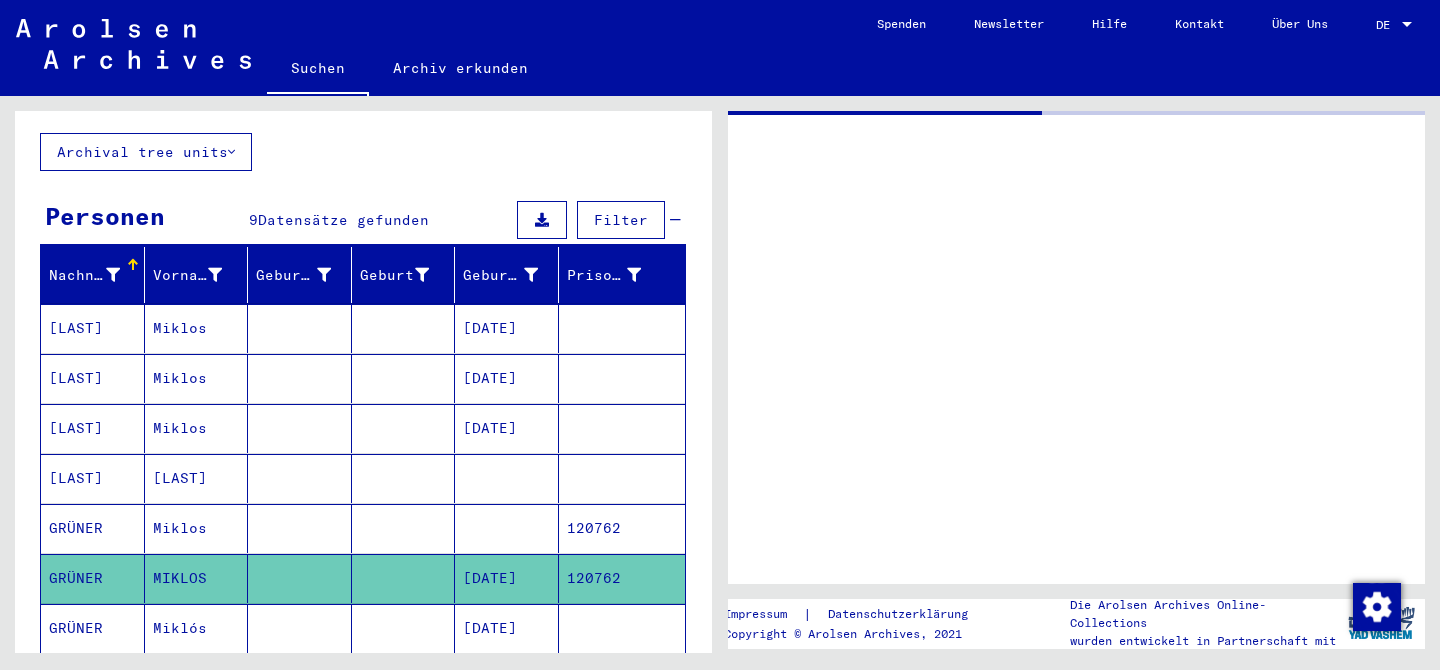 scroll, scrollTop: 0, scrollLeft: 0, axis: both 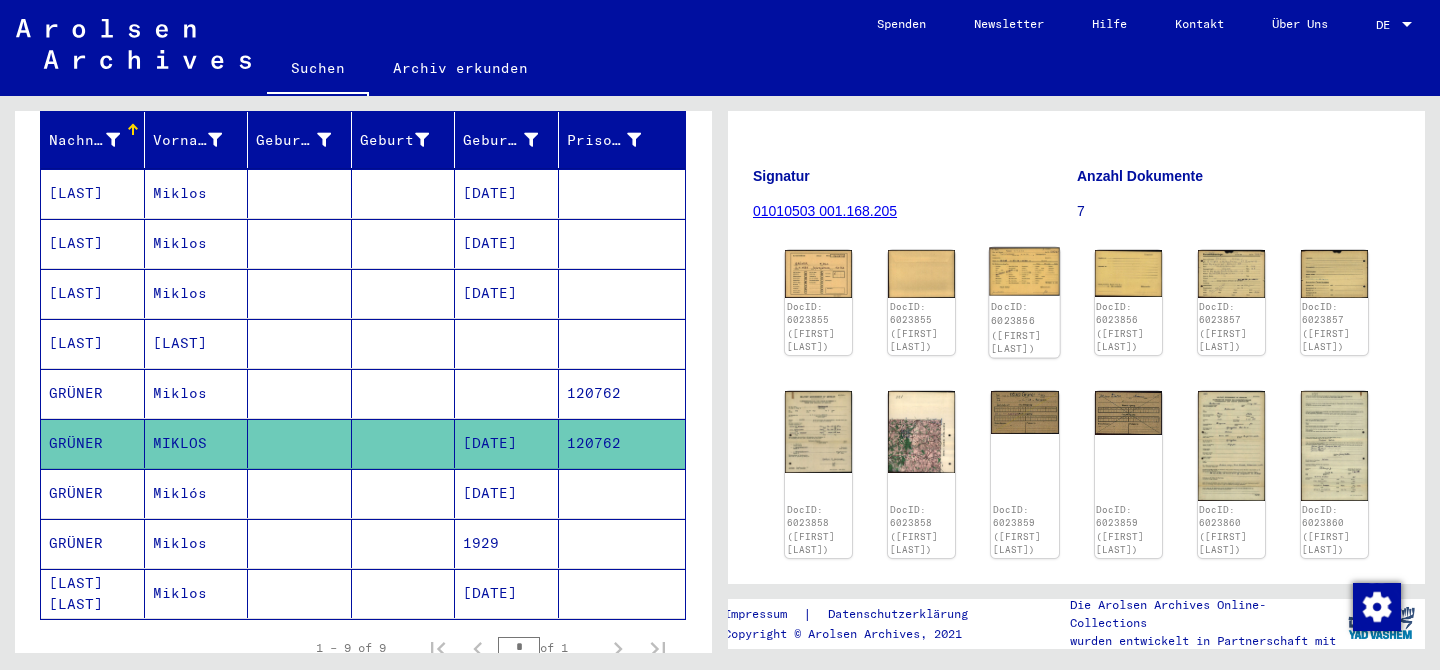 click 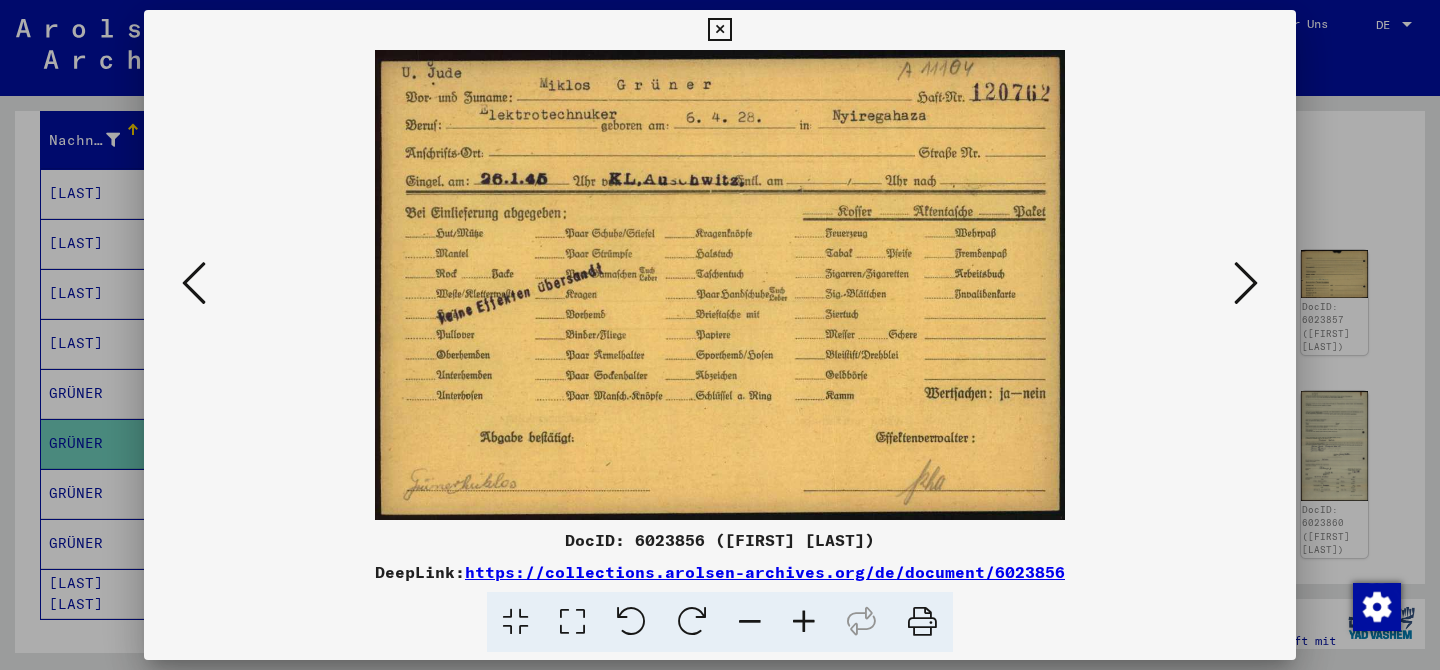 click at bounding box center (1246, 283) 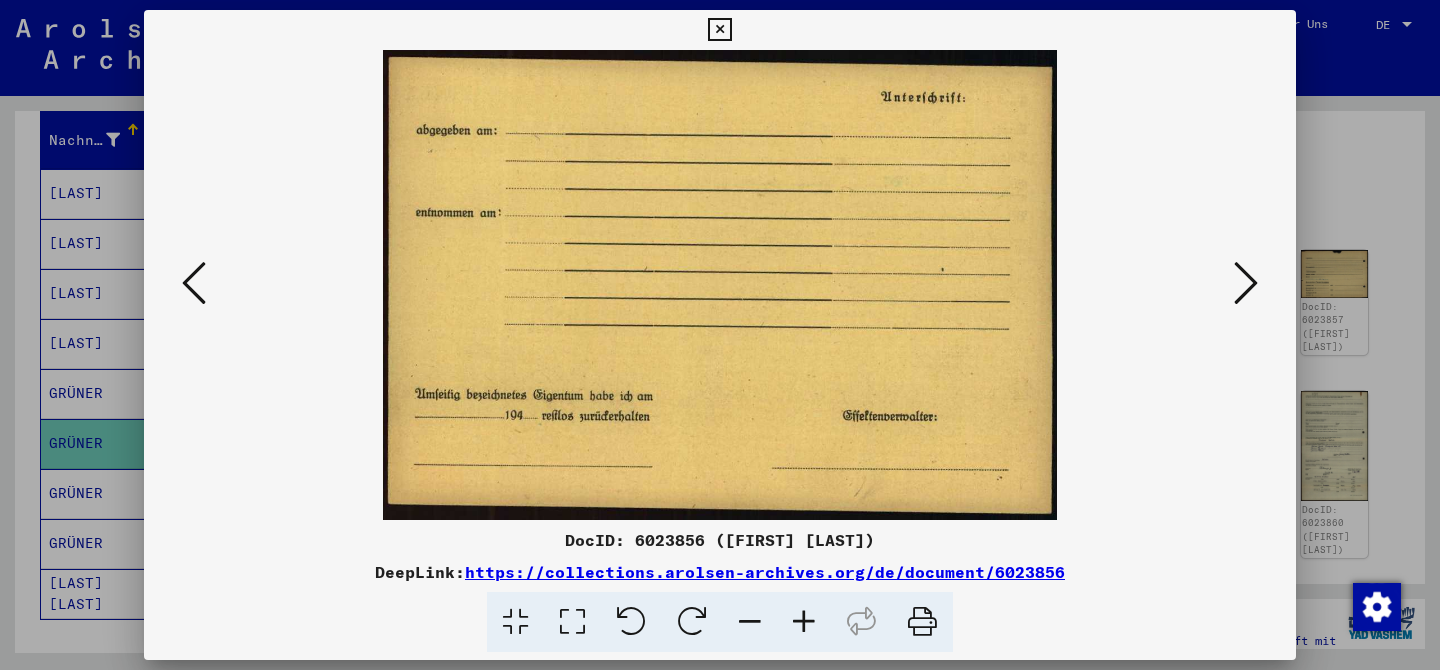 click at bounding box center (1246, 283) 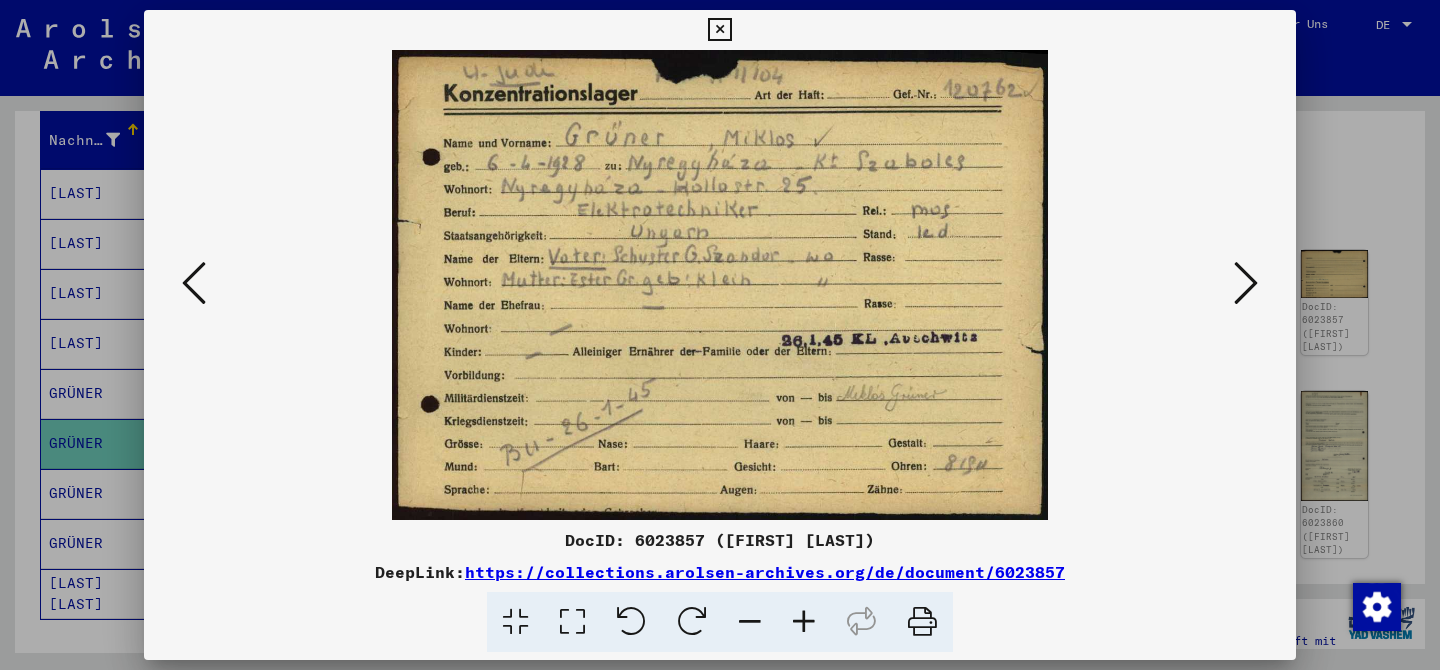 click at bounding box center (1246, 283) 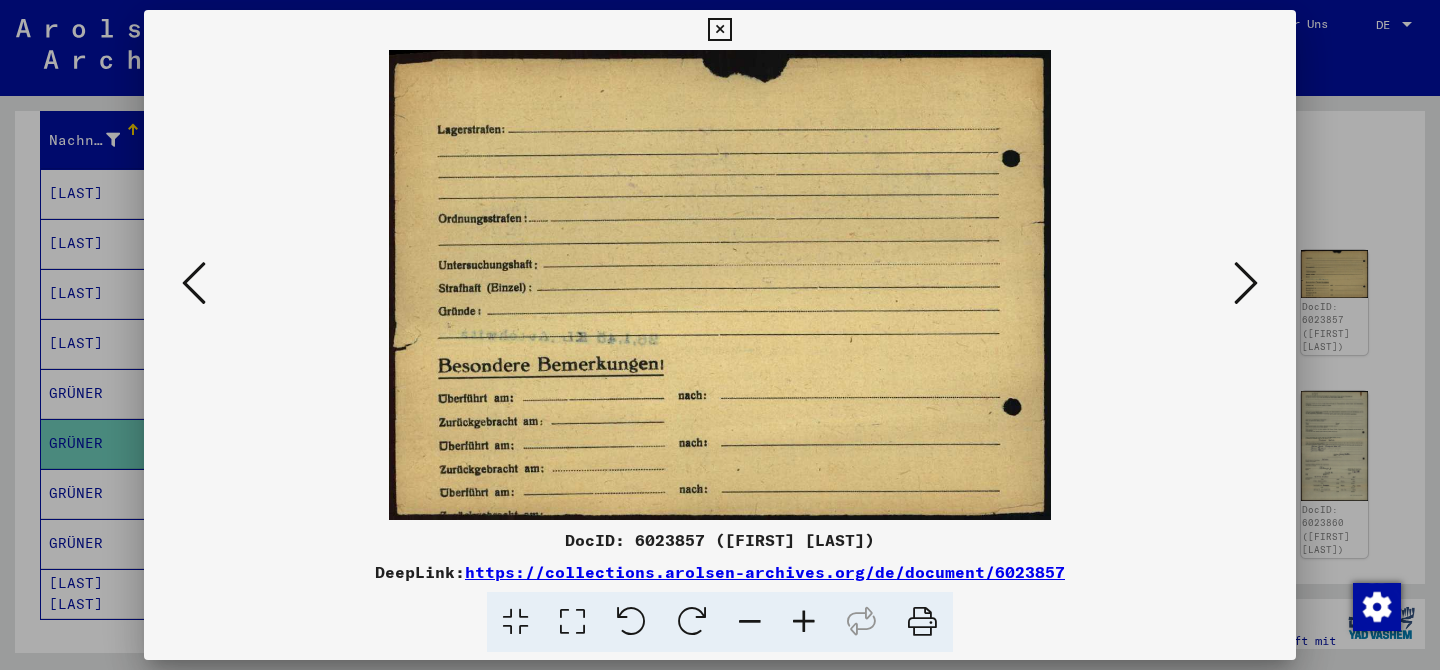 click at bounding box center (1246, 283) 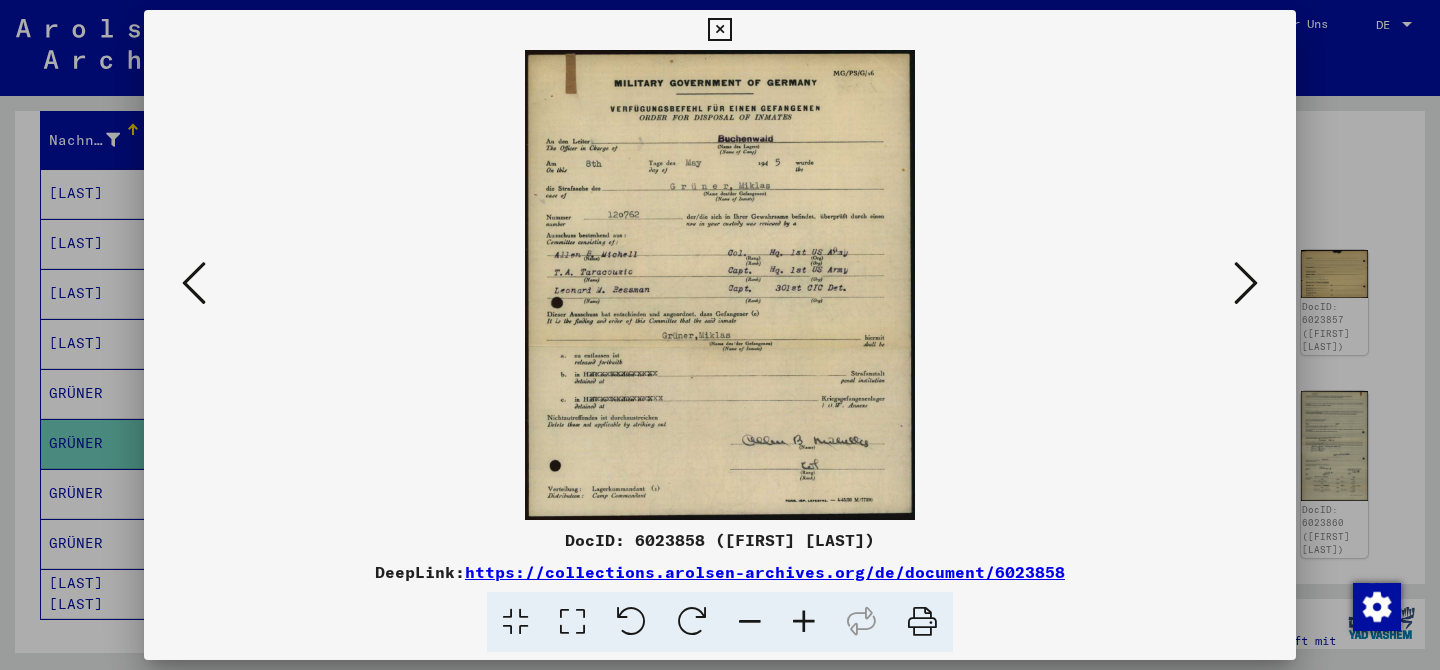 click at bounding box center (1246, 283) 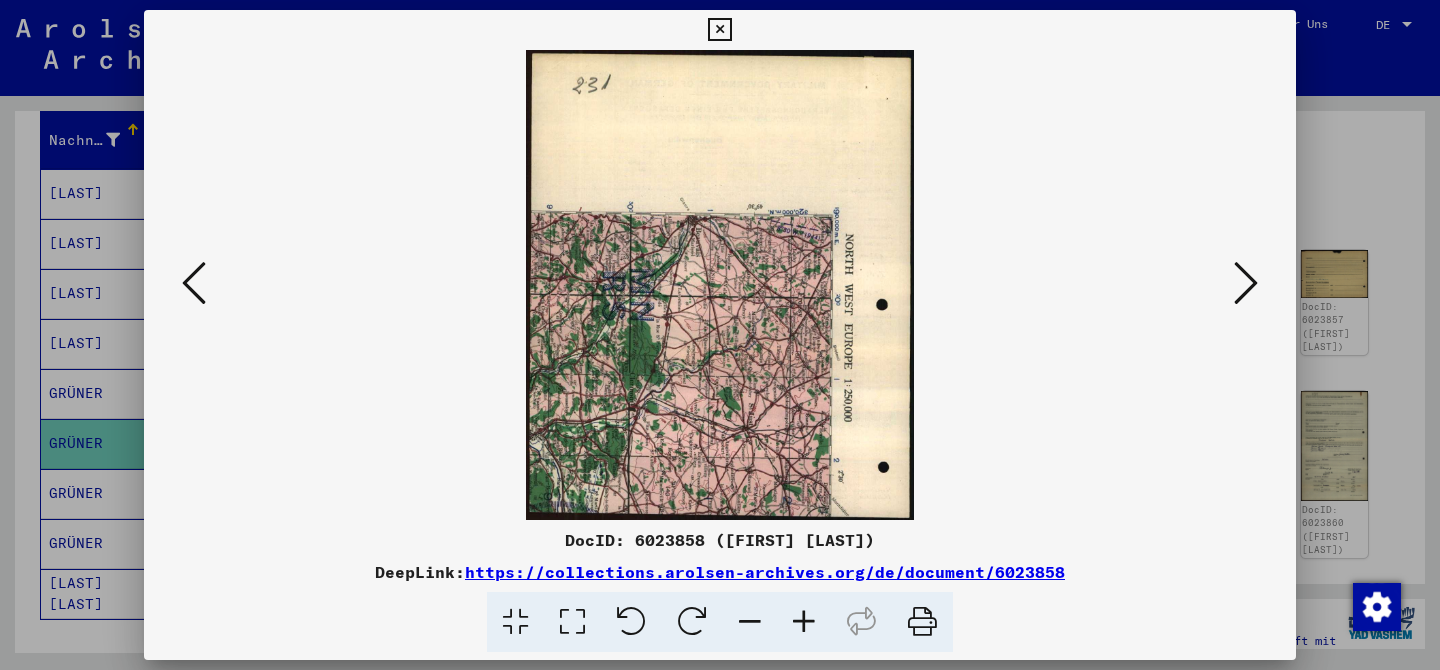 click at bounding box center (1246, 283) 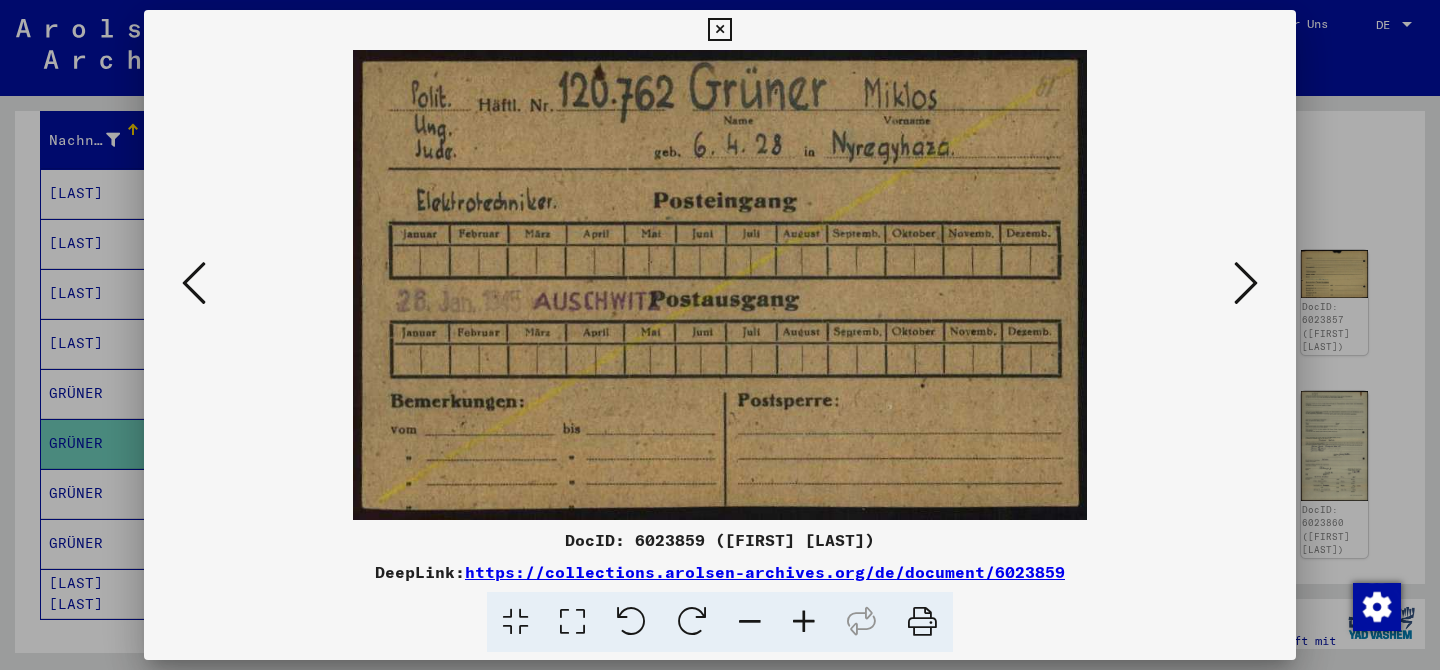 click at bounding box center [1246, 283] 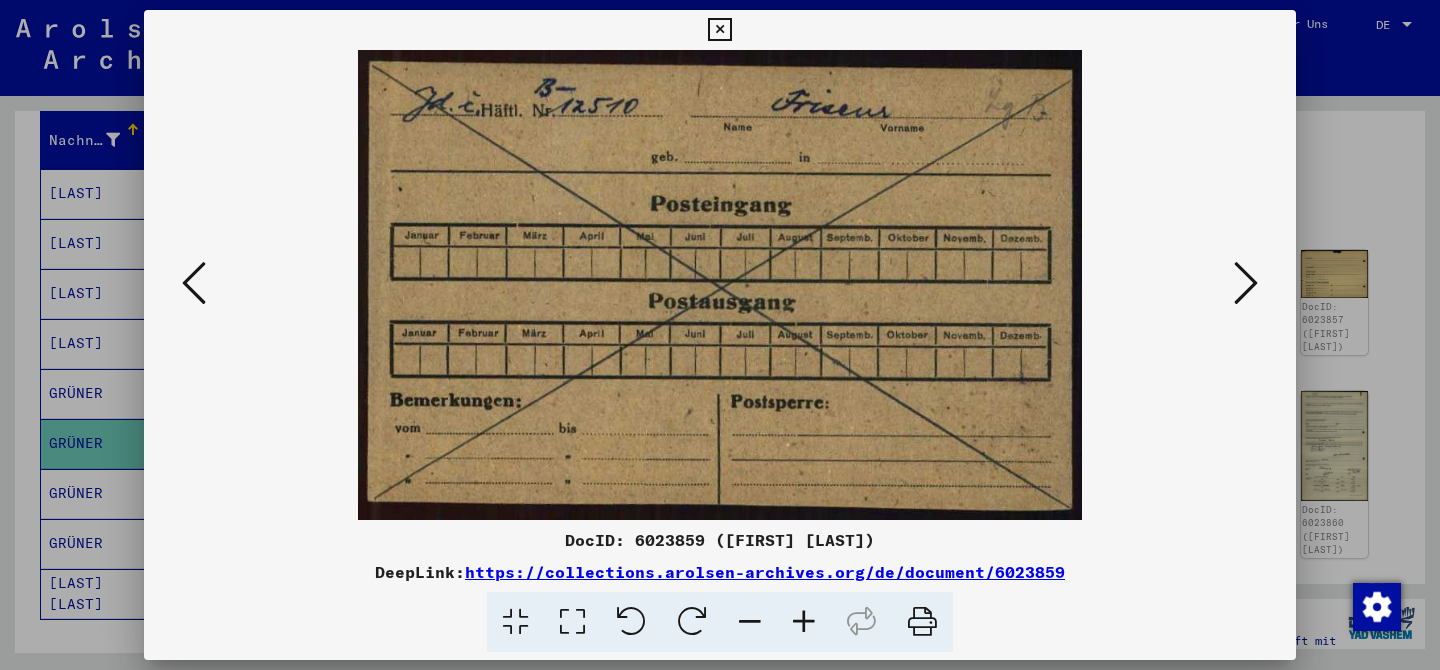click at bounding box center (1246, 283) 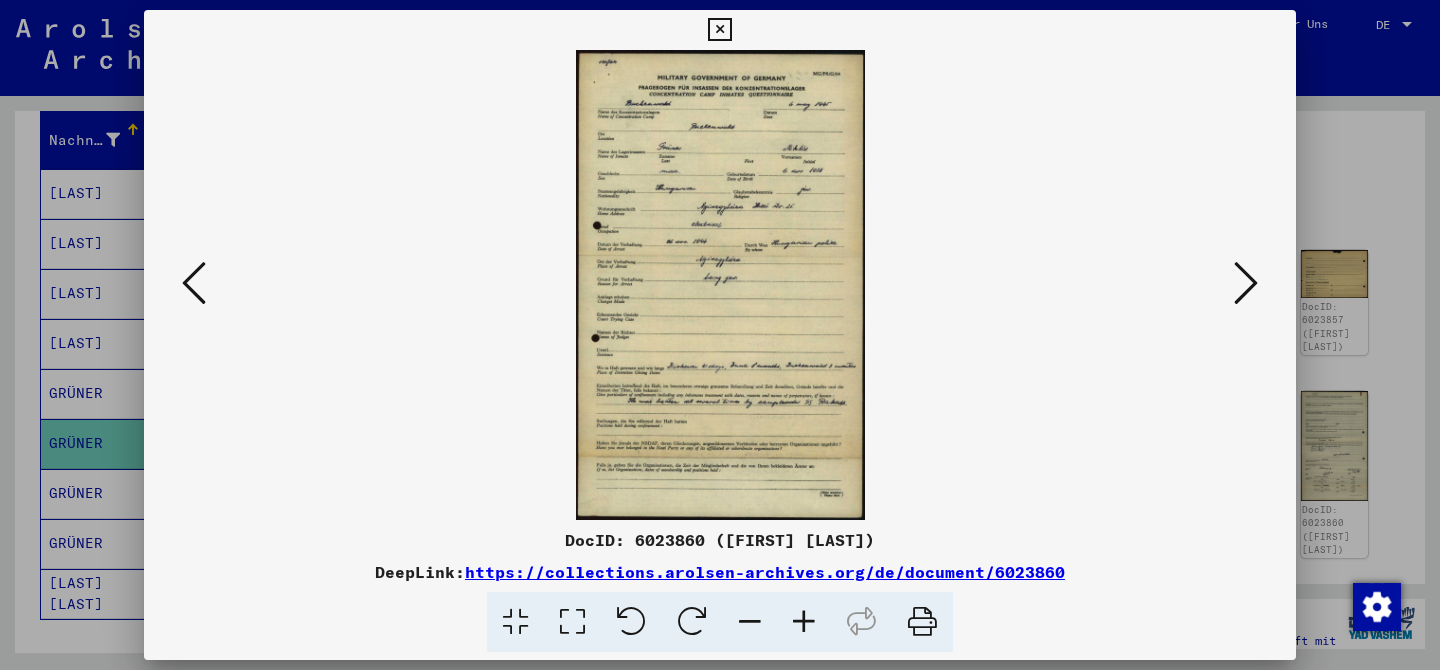 click at bounding box center [1246, 283] 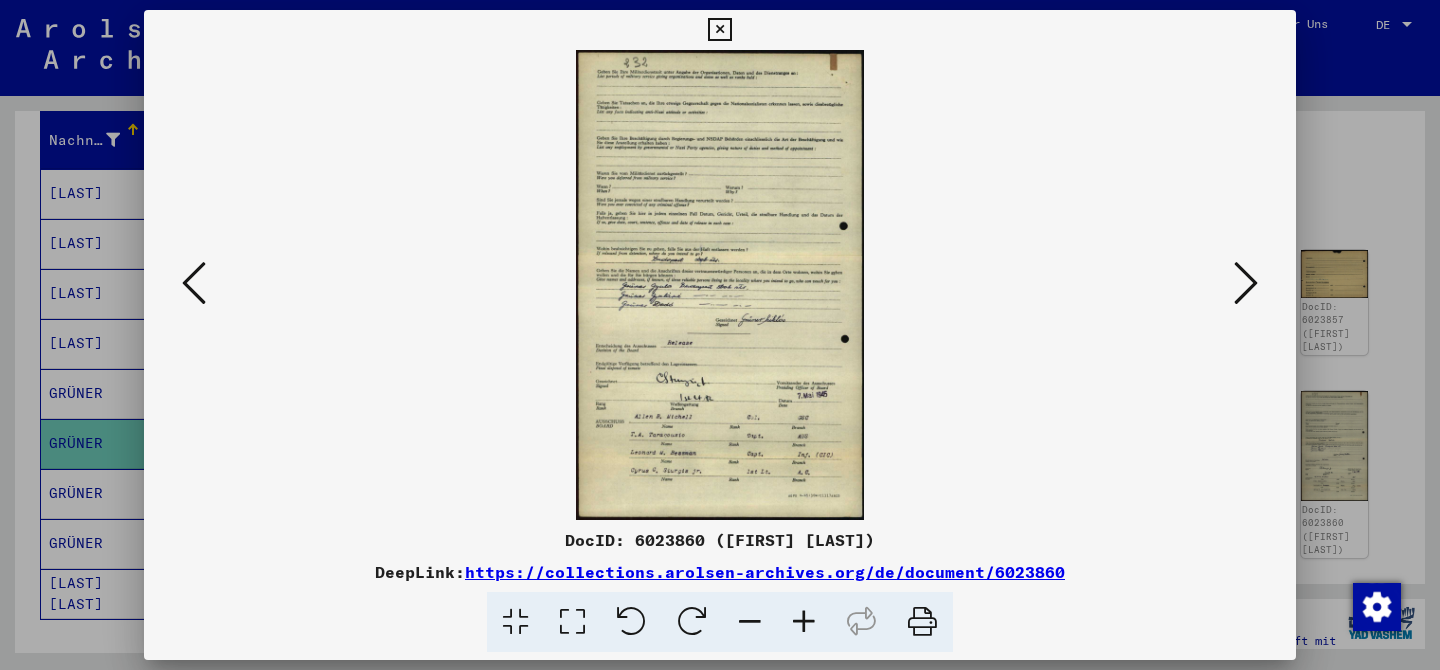 click at bounding box center [1246, 283] 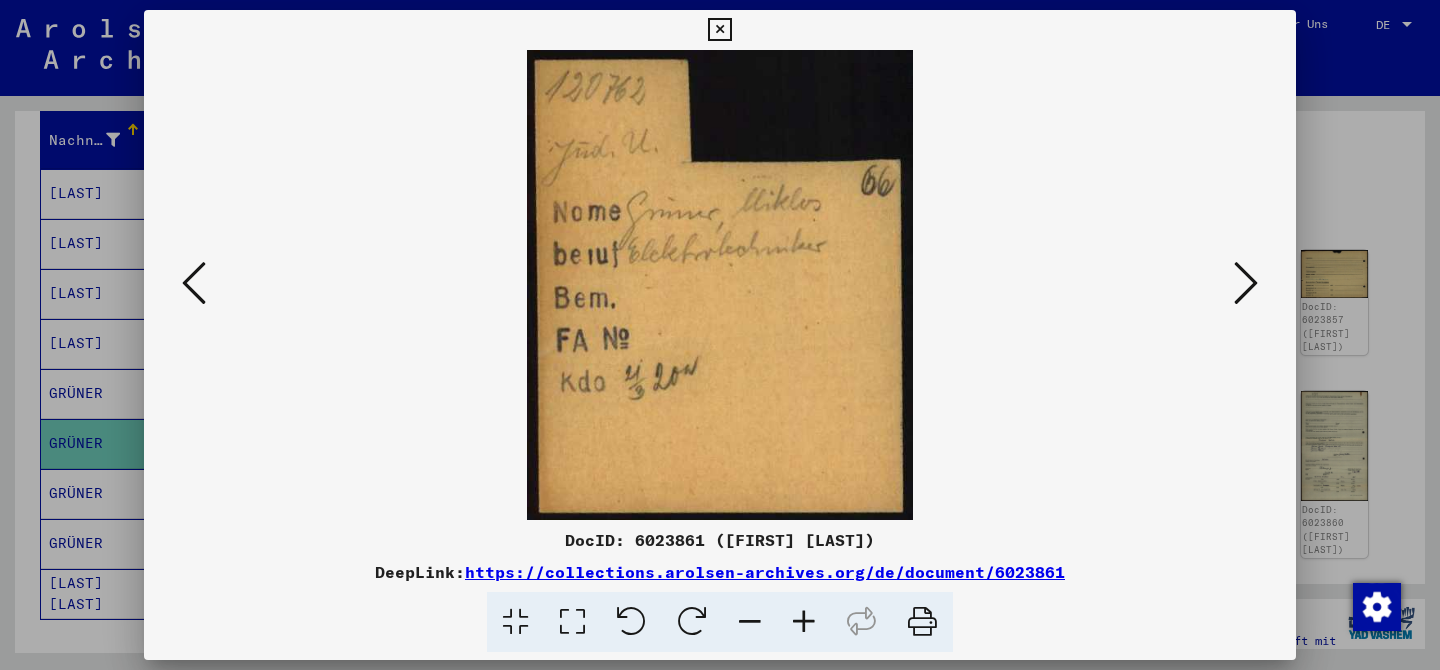 click at bounding box center [1246, 283] 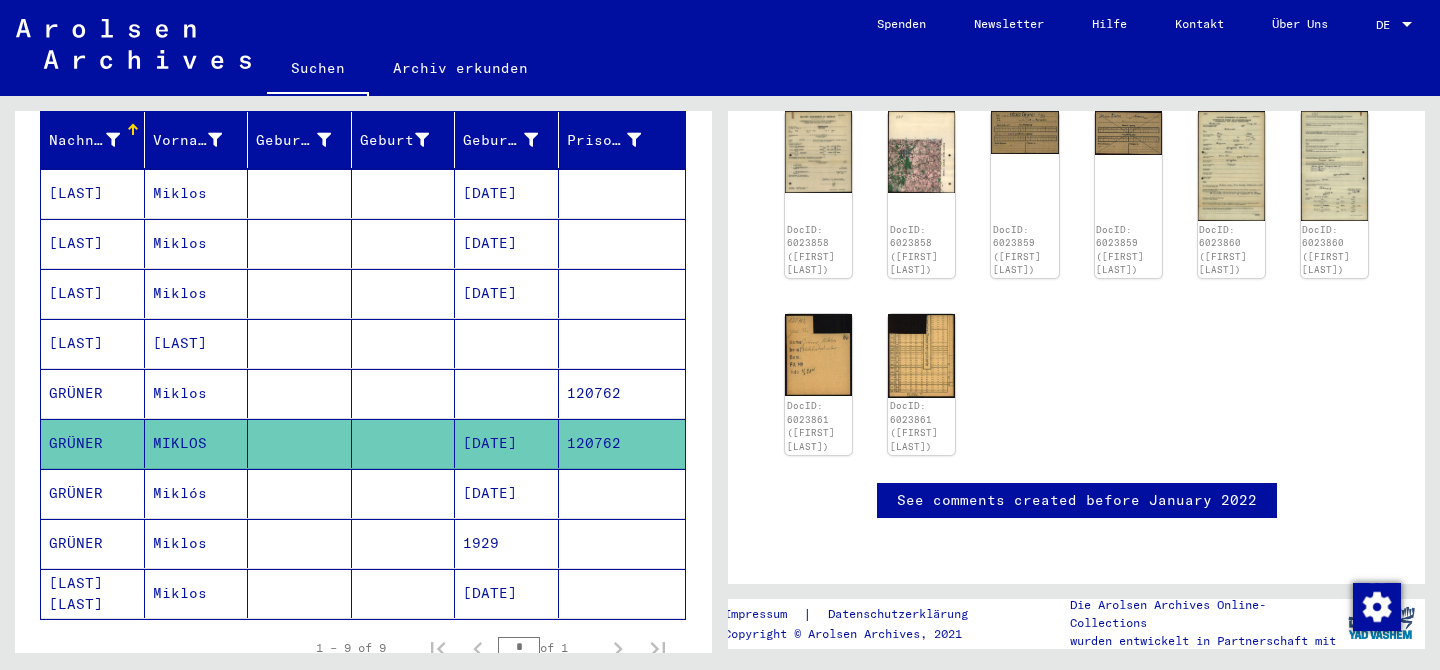 scroll, scrollTop: 643, scrollLeft: 0, axis: vertical 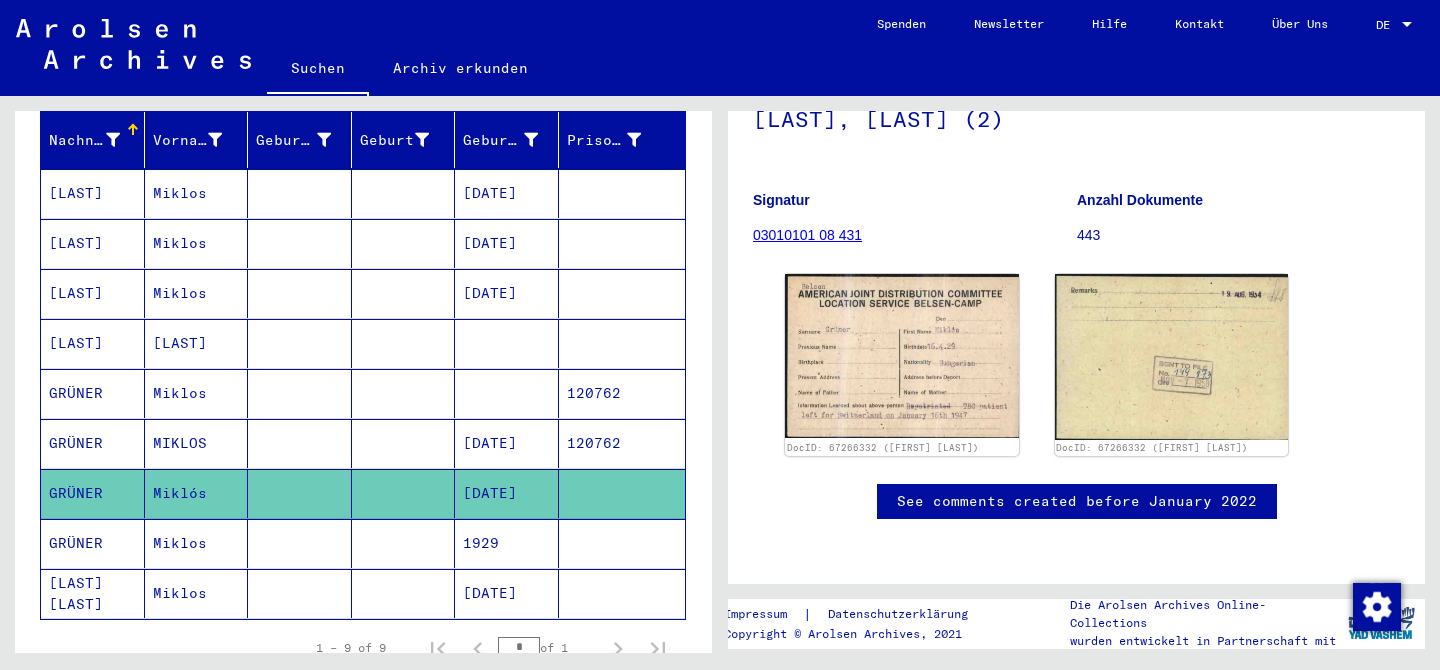 click on "04/06/1929" 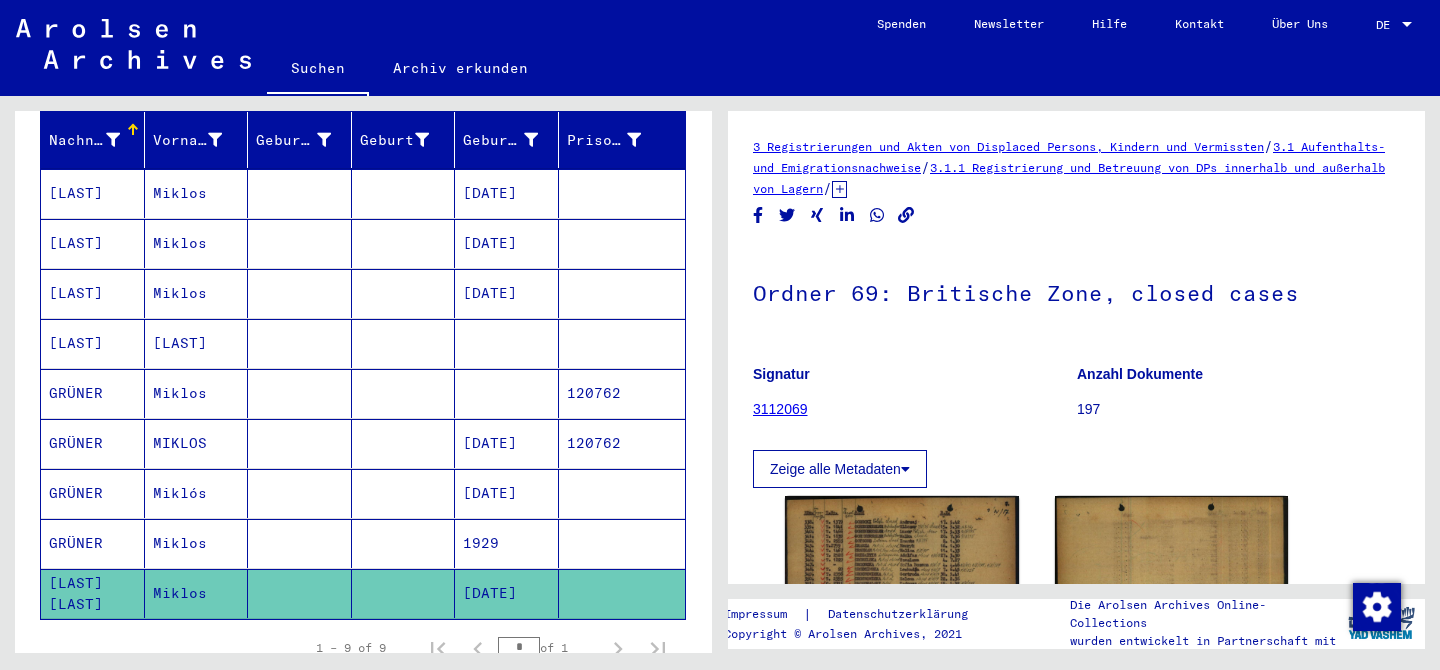 scroll, scrollTop: 0, scrollLeft: 0, axis: both 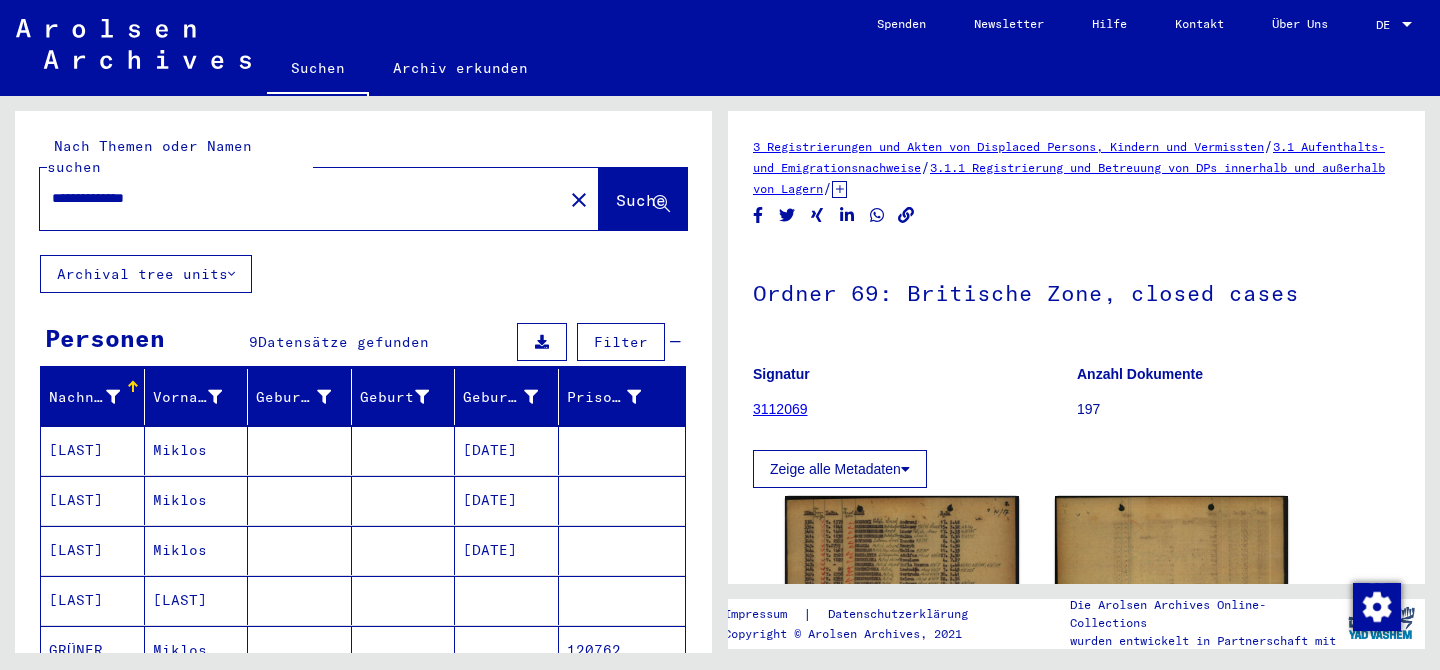 click on "**********" at bounding box center (301, 198) 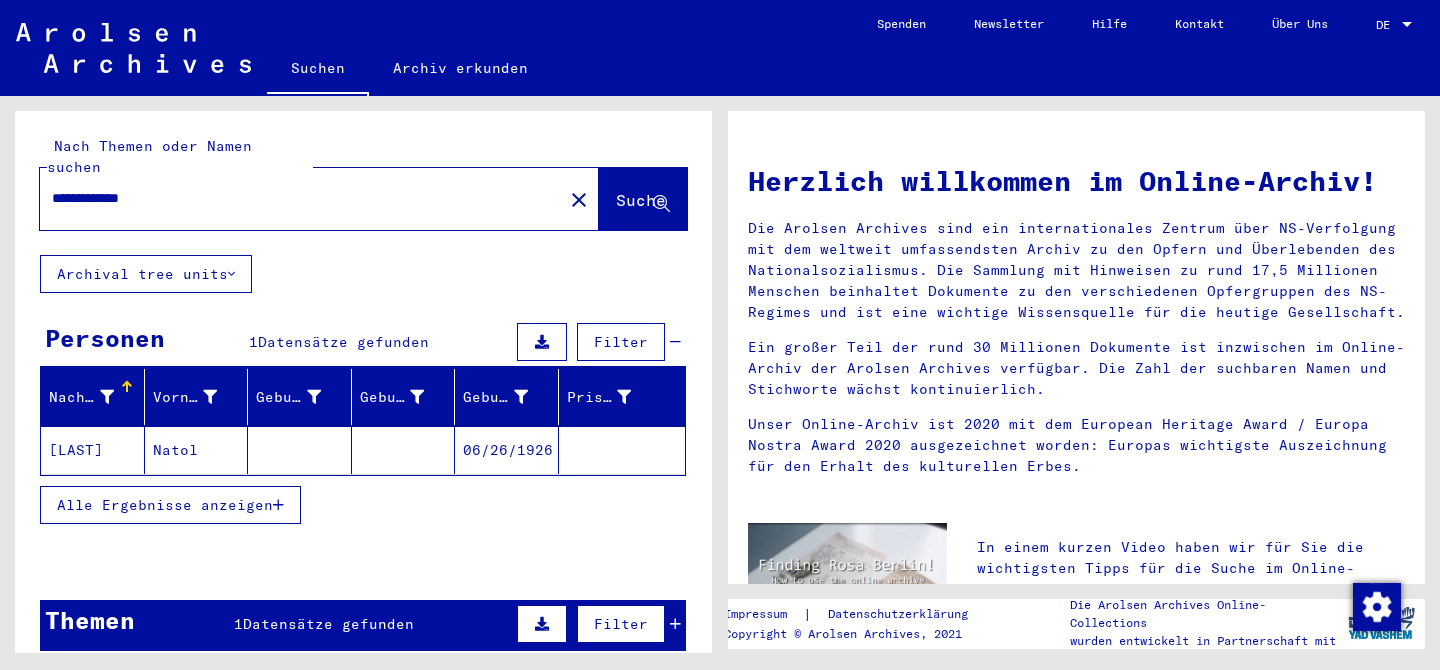 click on "Alle Ergebnisse anzeigen" at bounding box center [165, 505] 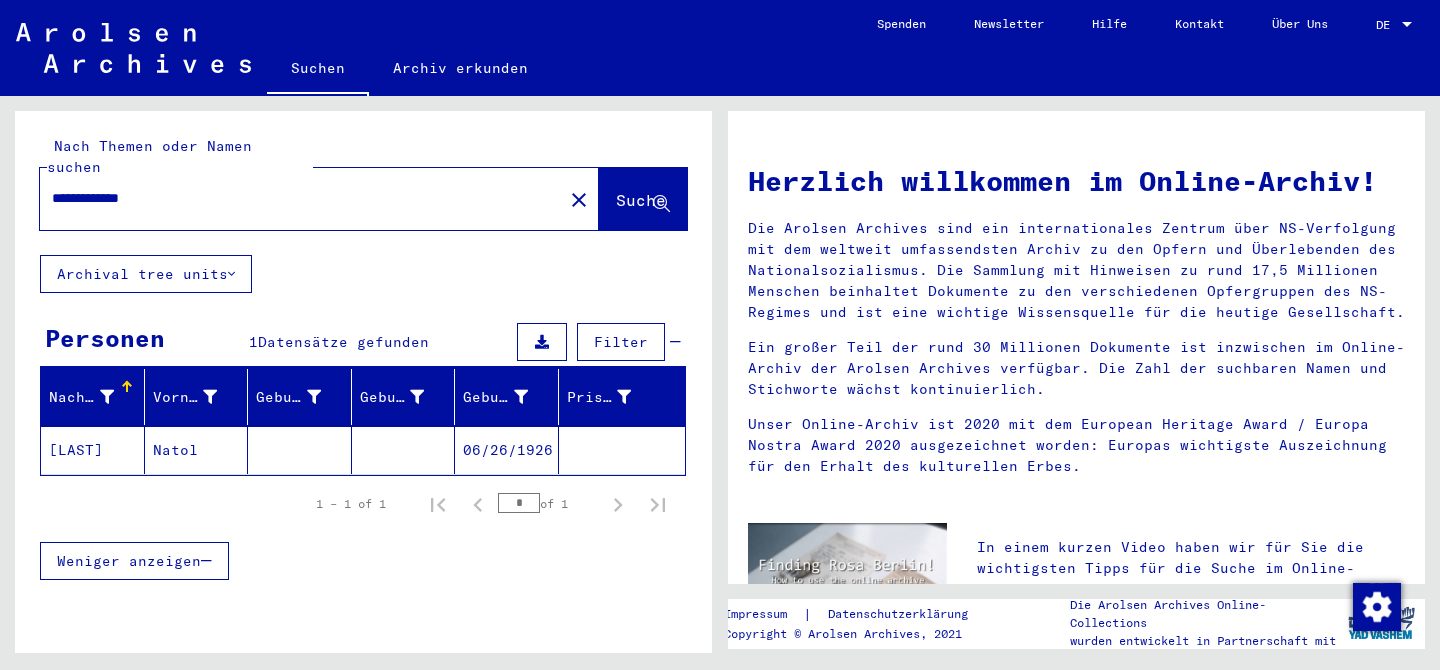 click on "**********" at bounding box center (295, 198) 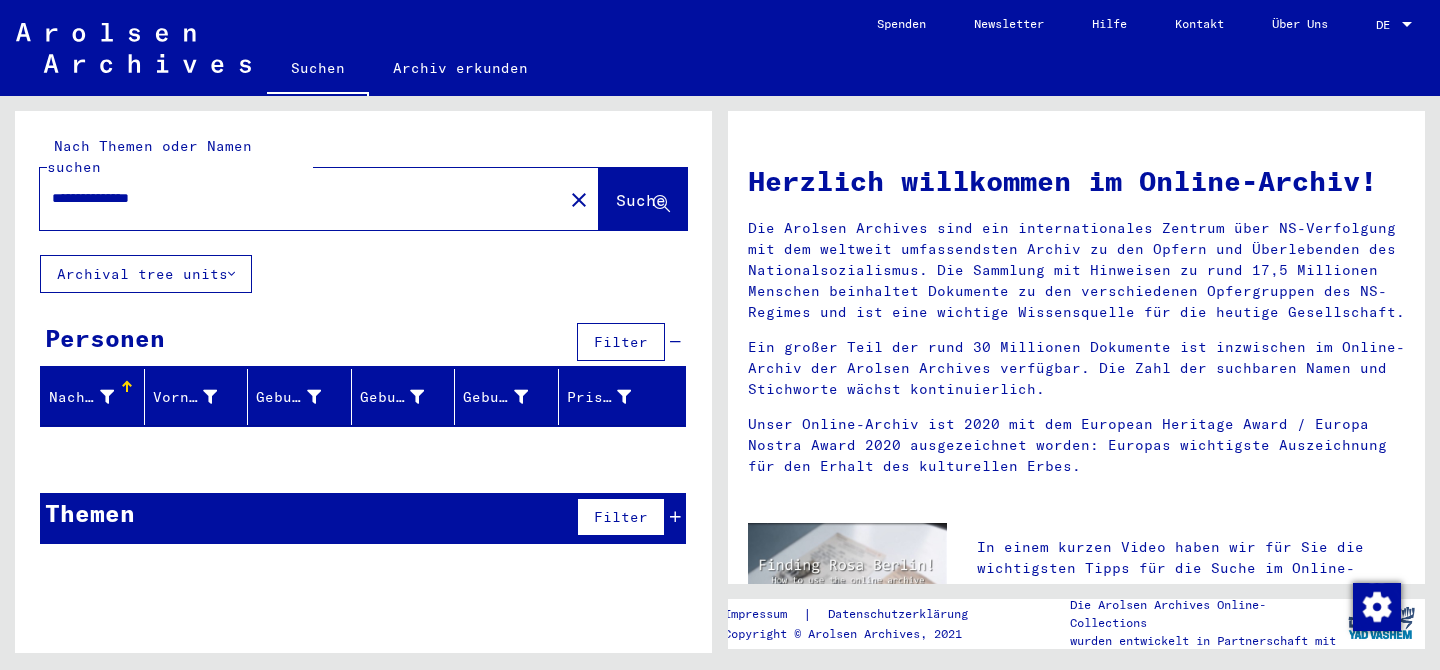 paste on "**" 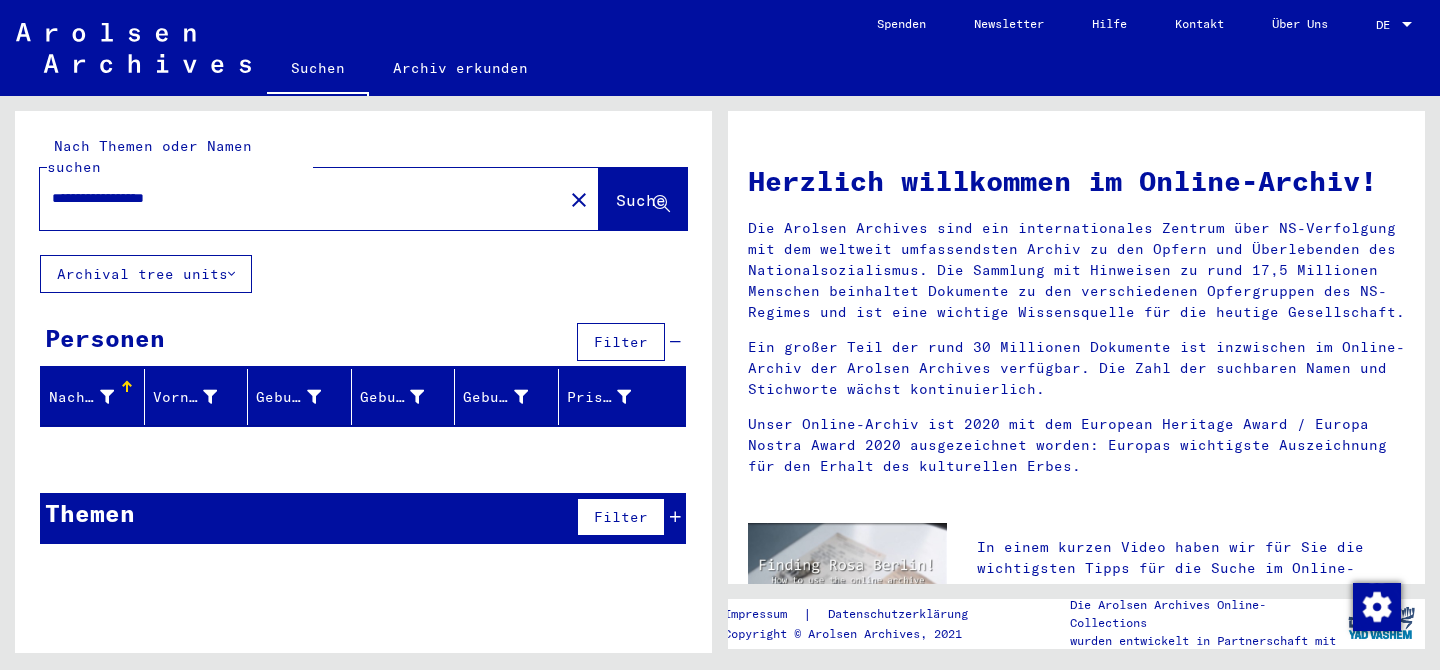type on "**********" 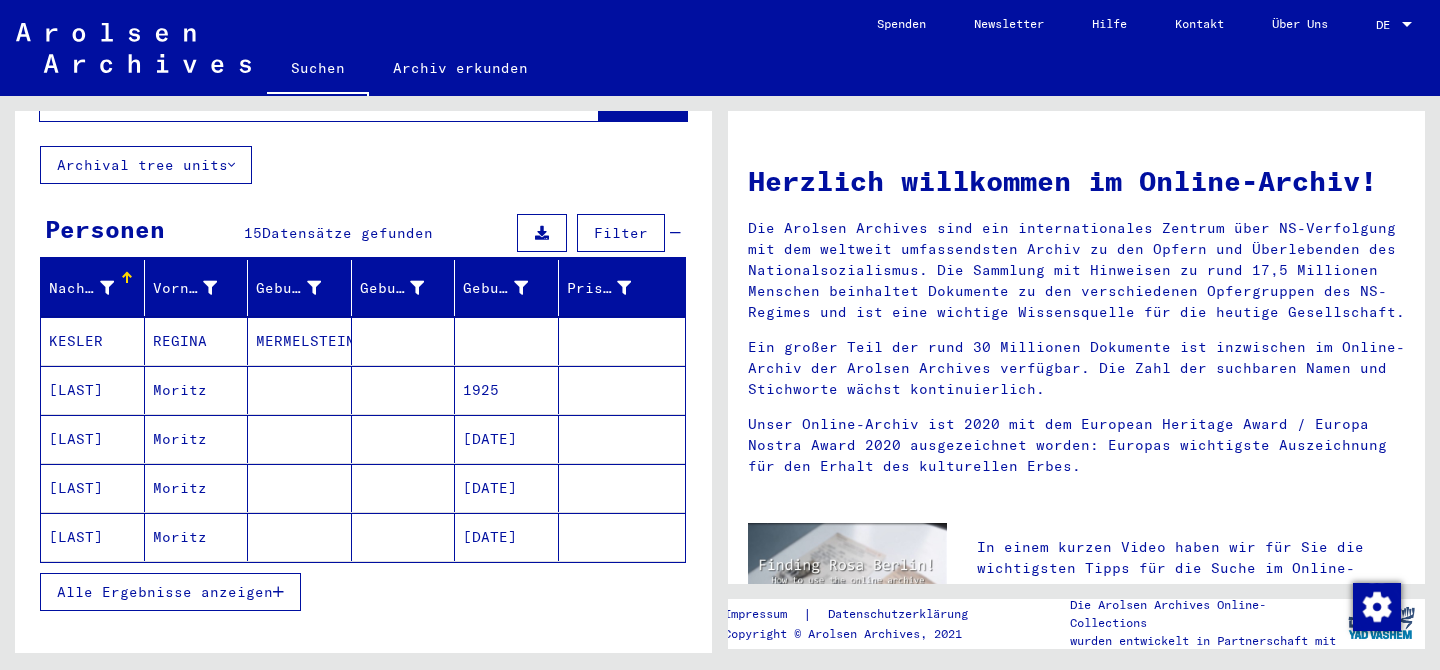 scroll, scrollTop: 168, scrollLeft: 0, axis: vertical 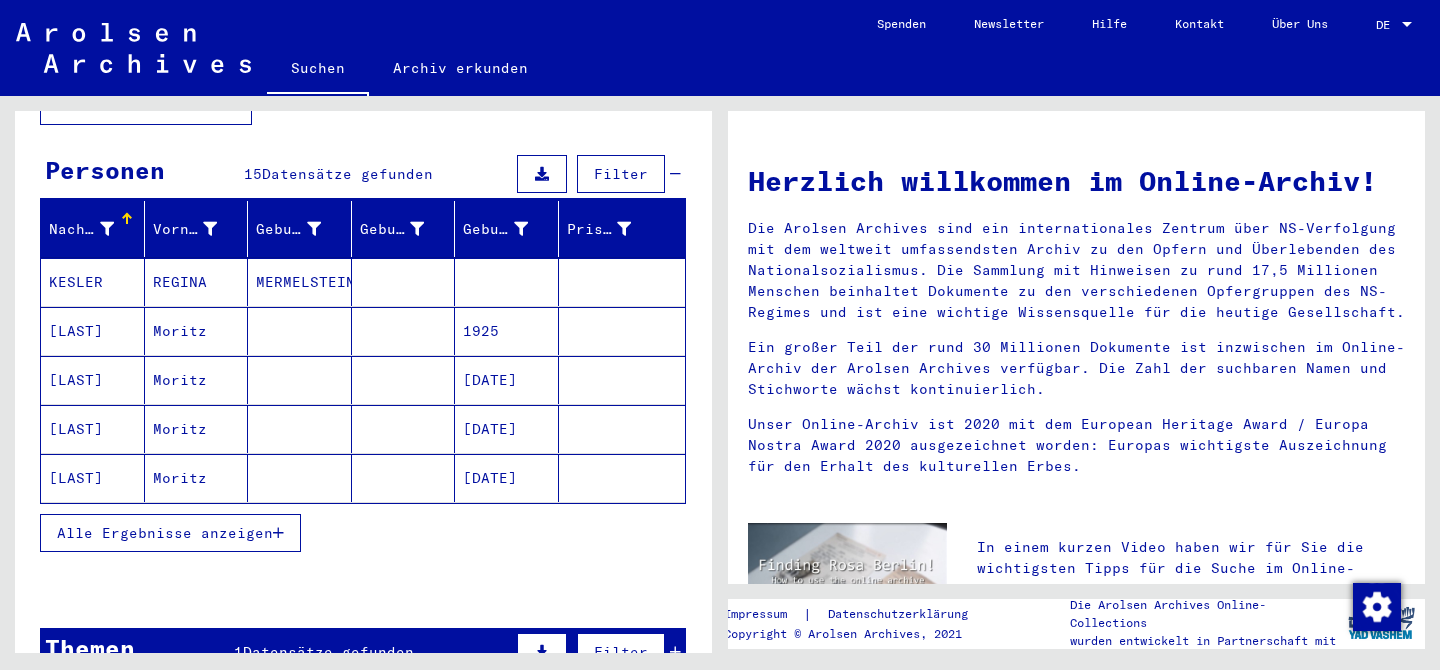 click at bounding box center (404, 380) 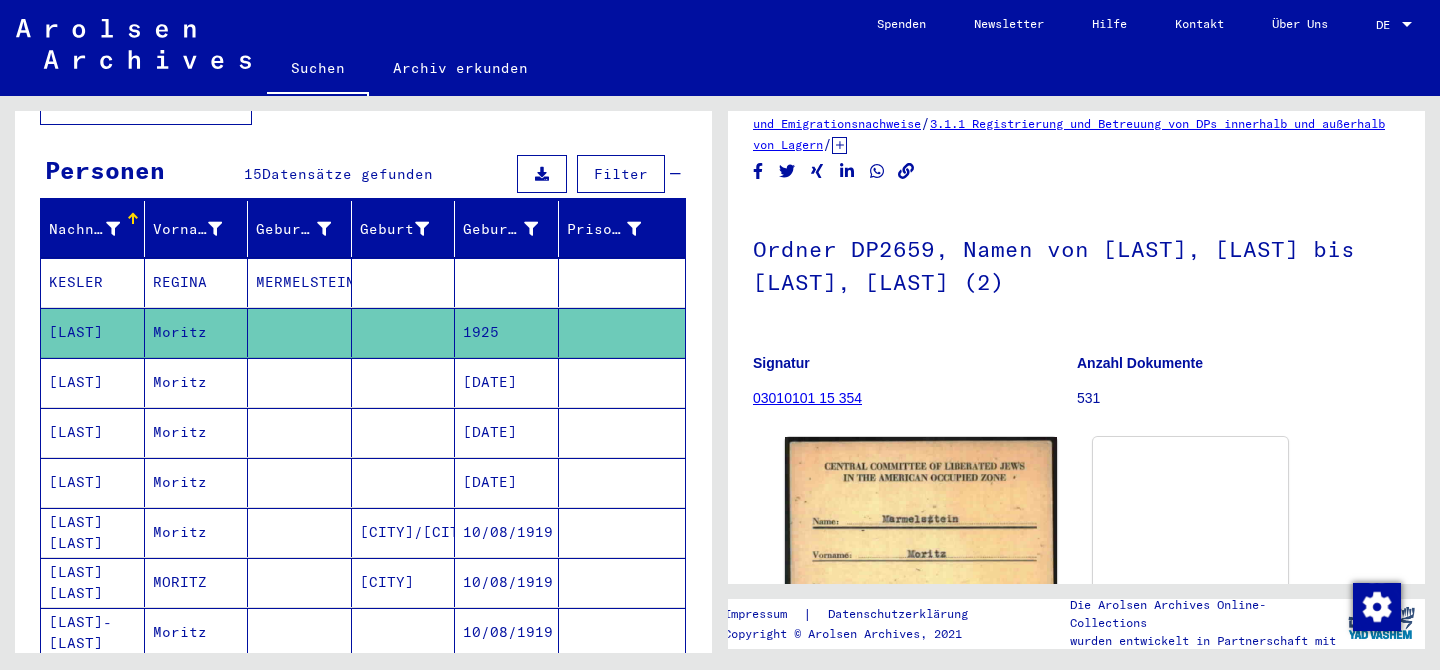 scroll, scrollTop: 90, scrollLeft: 0, axis: vertical 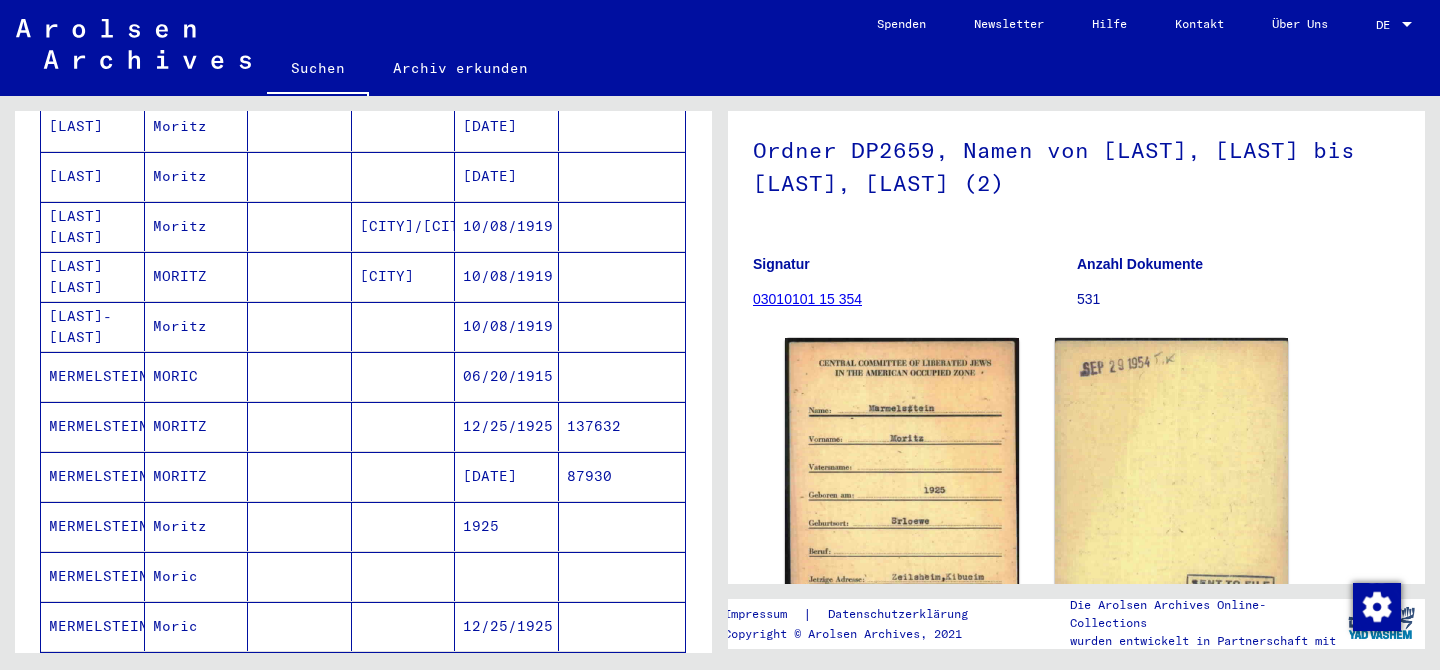 click on "12/25/1925" at bounding box center [507, 476] 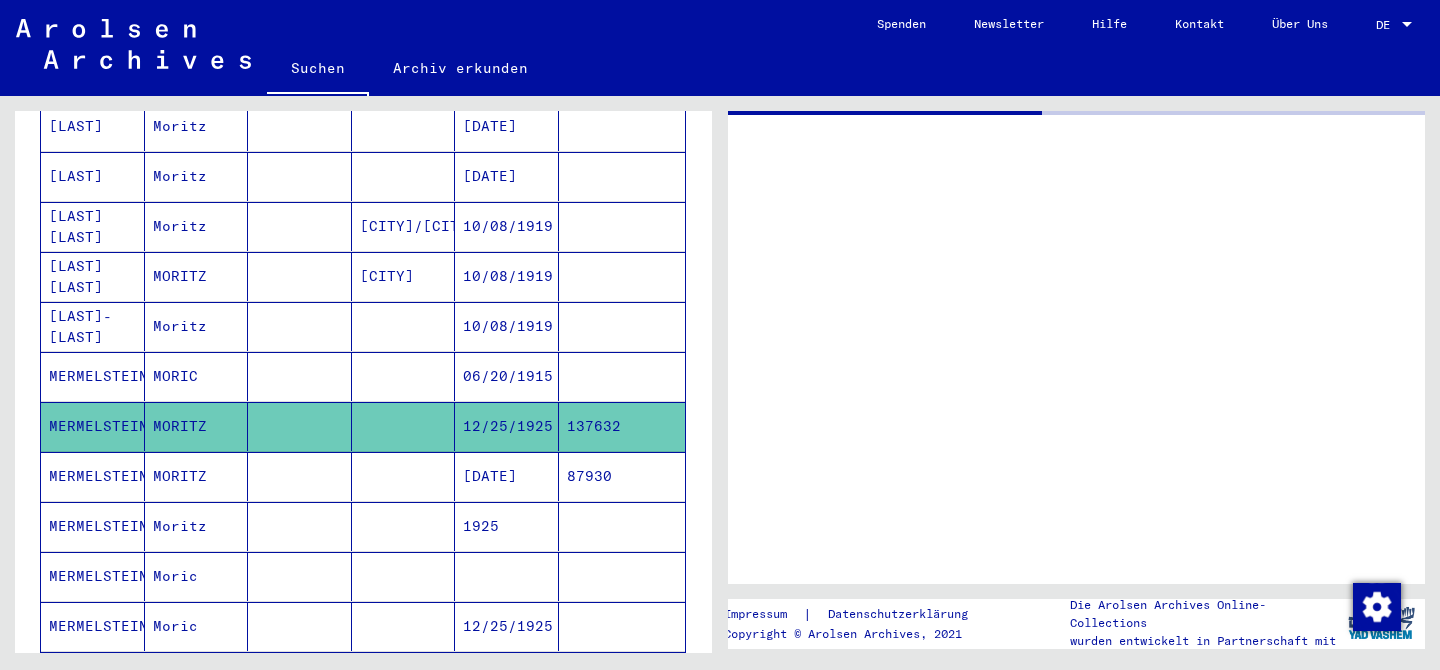 scroll, scrollTop: 0, scrollLeft: 0, axis: both 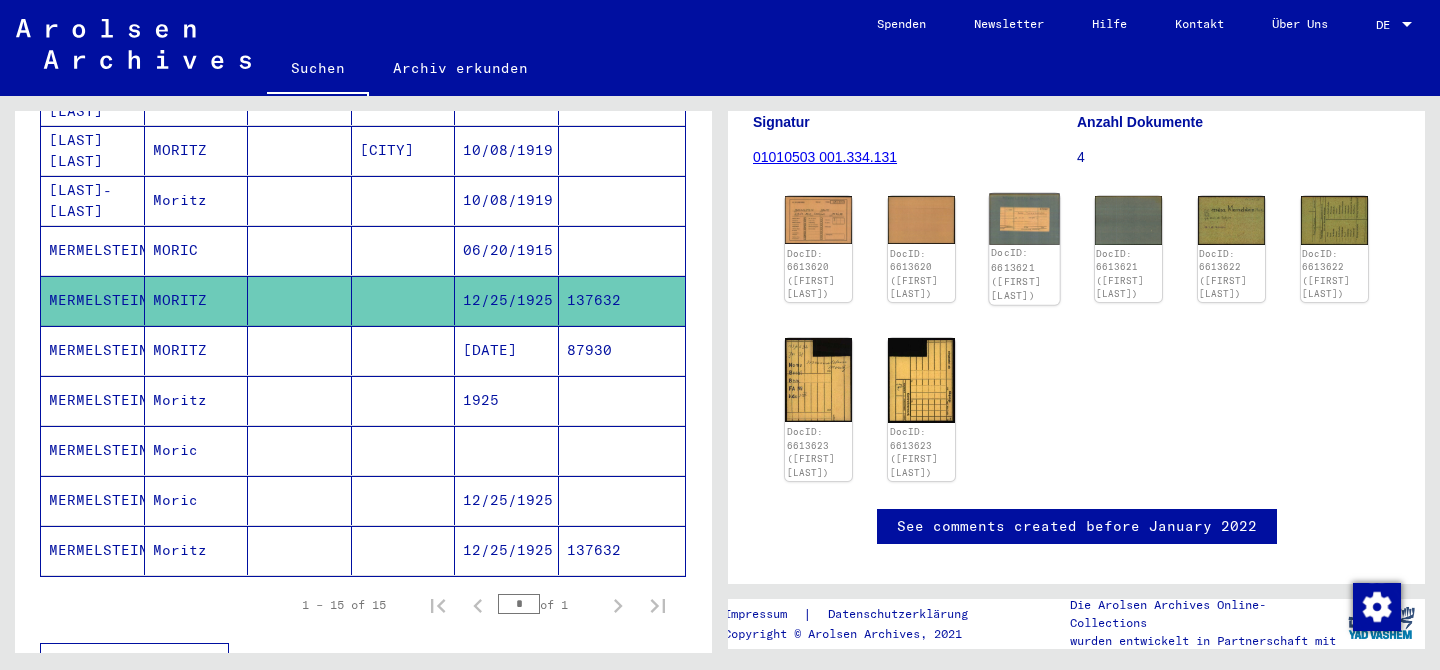 click 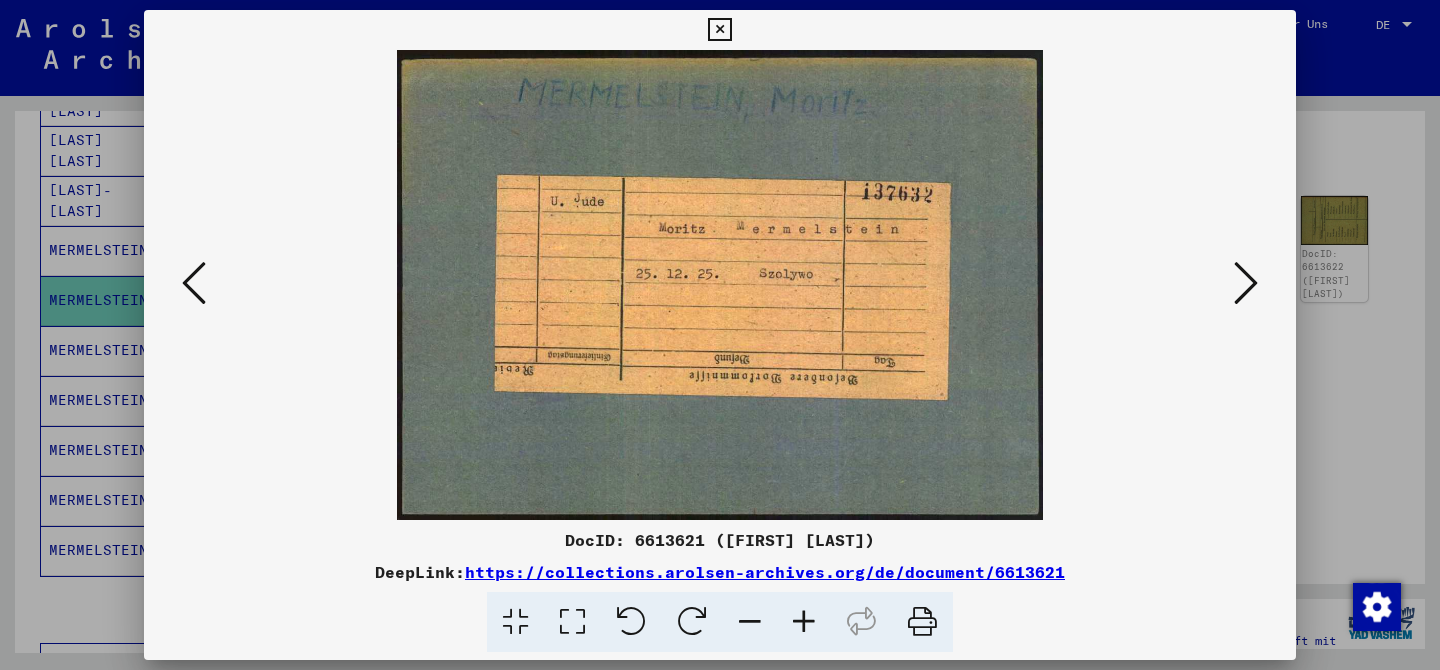 click at bounding box center [1246, 283] 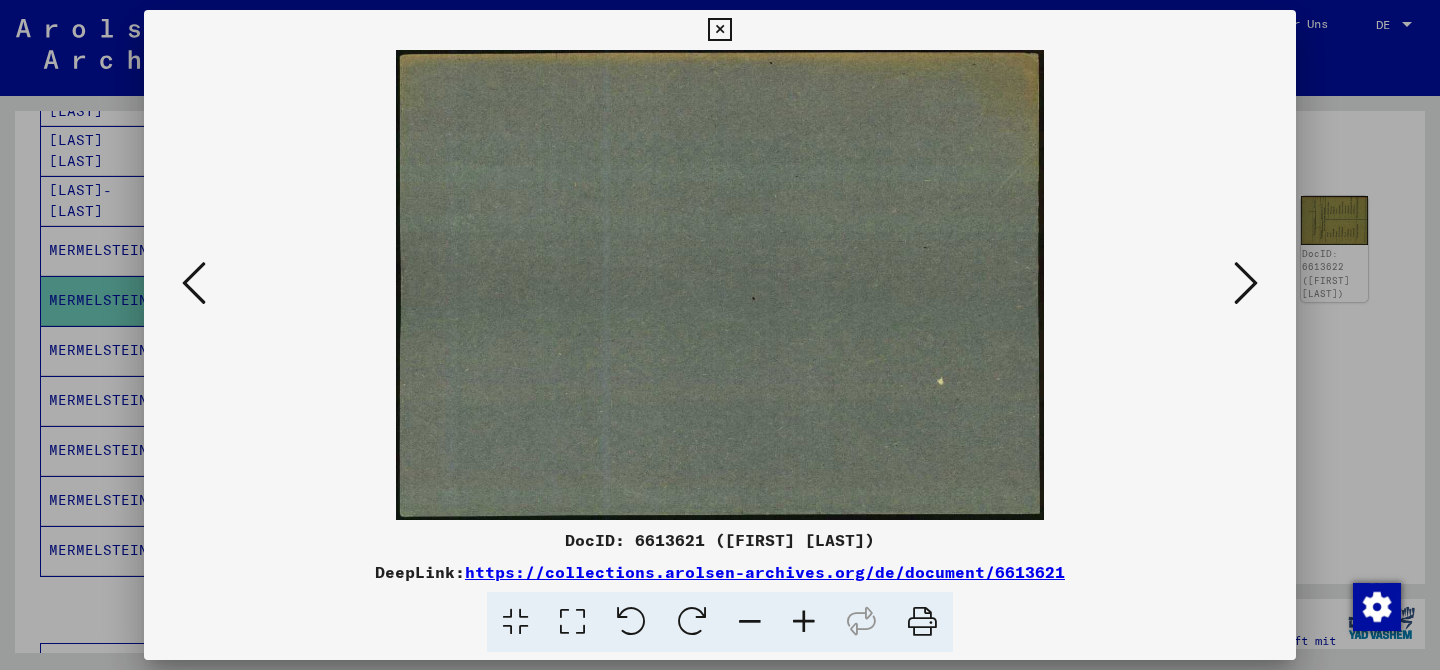 click at bounding box center (1246, 283) 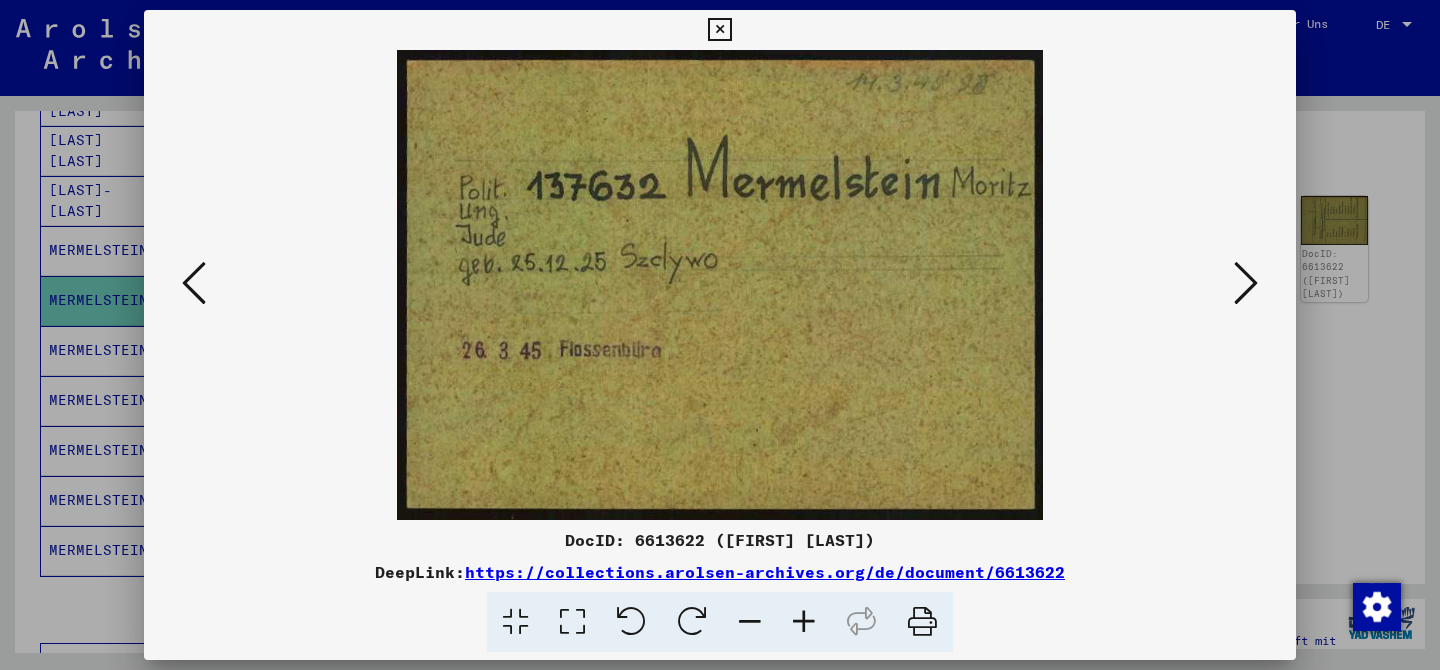click at bounding box center (1246, 283) 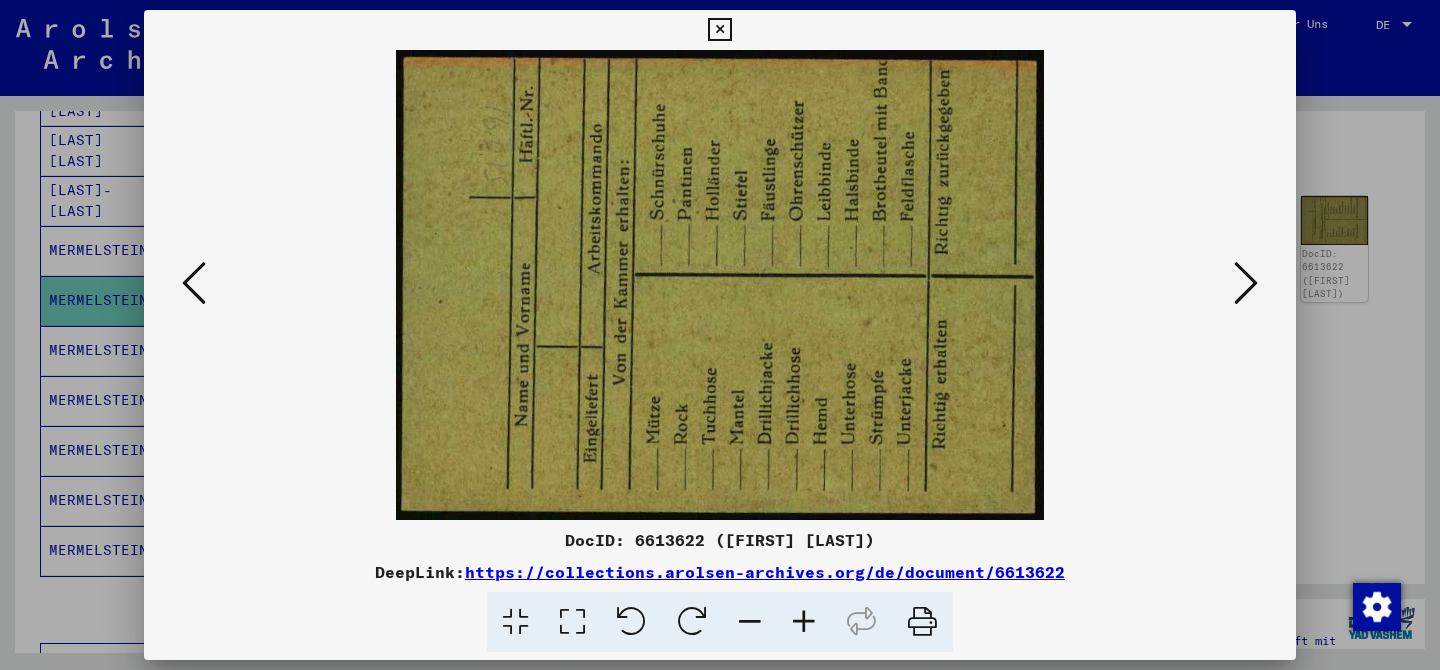 click at bounding box center (1246, 283) 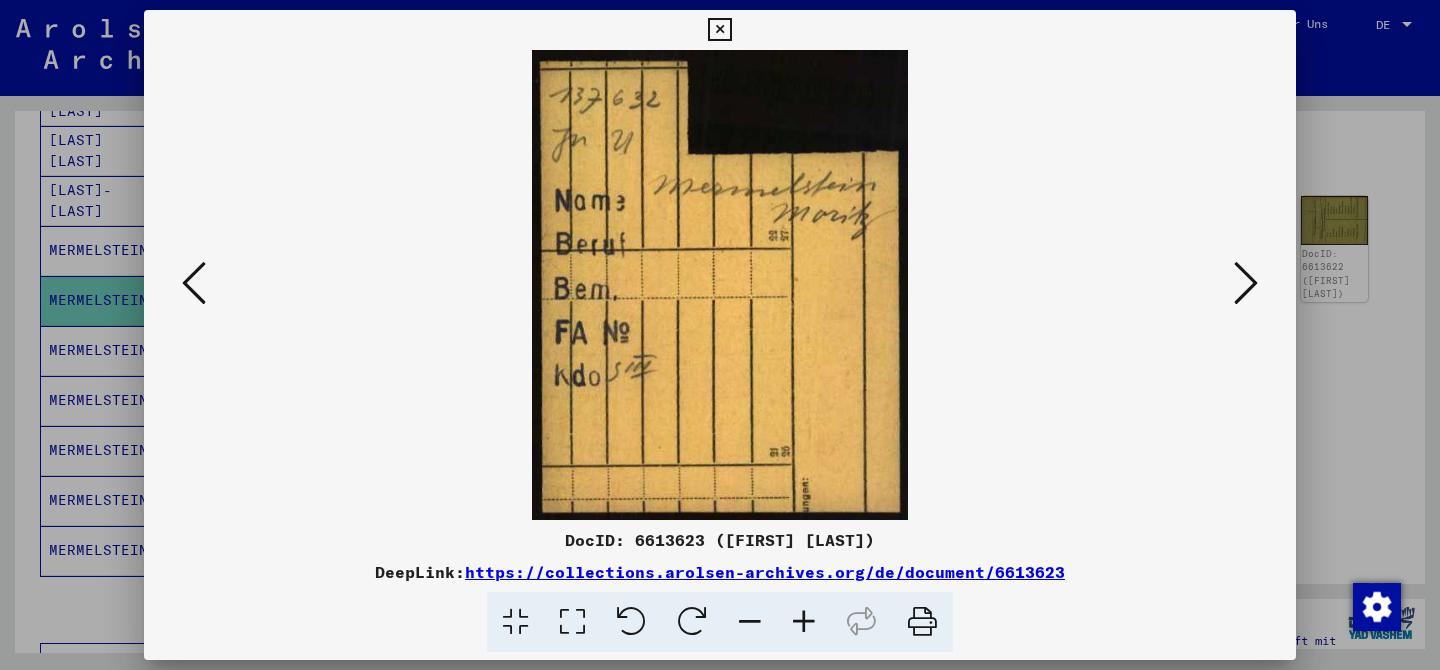 click at bounding box center [1246, 283] 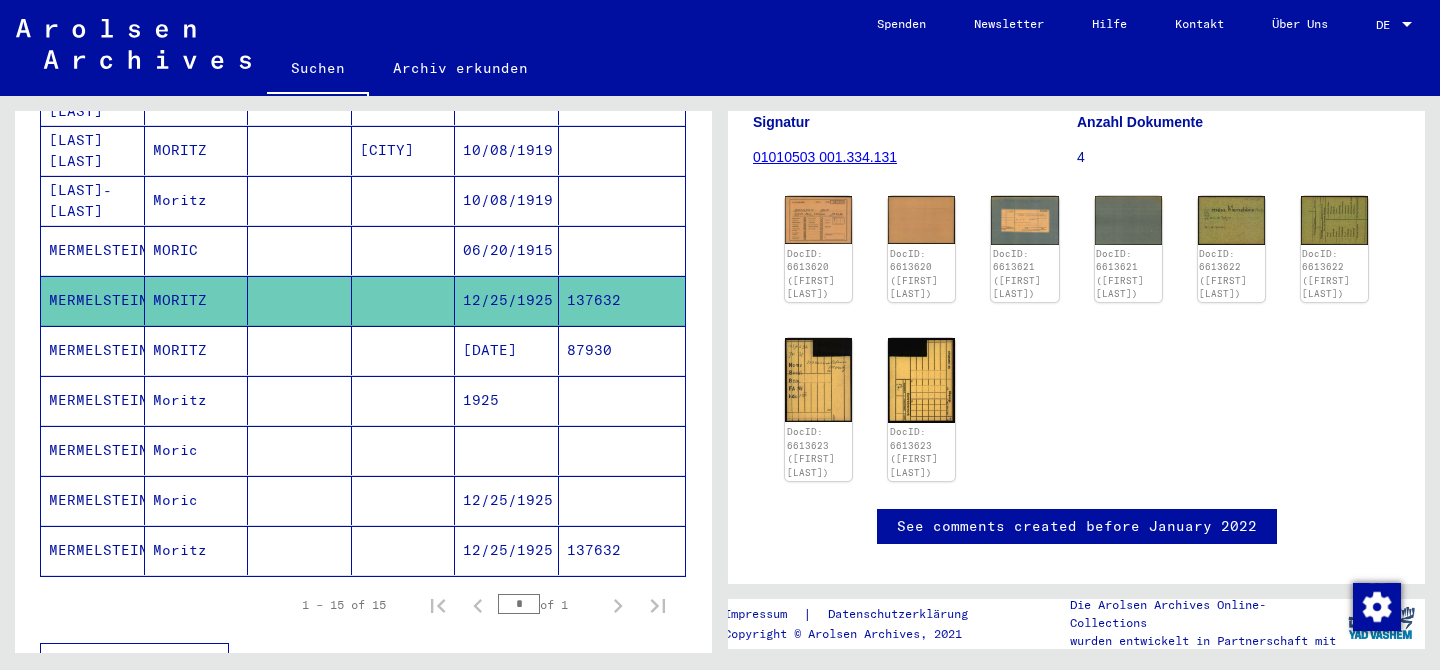 click on "12/25/1925" 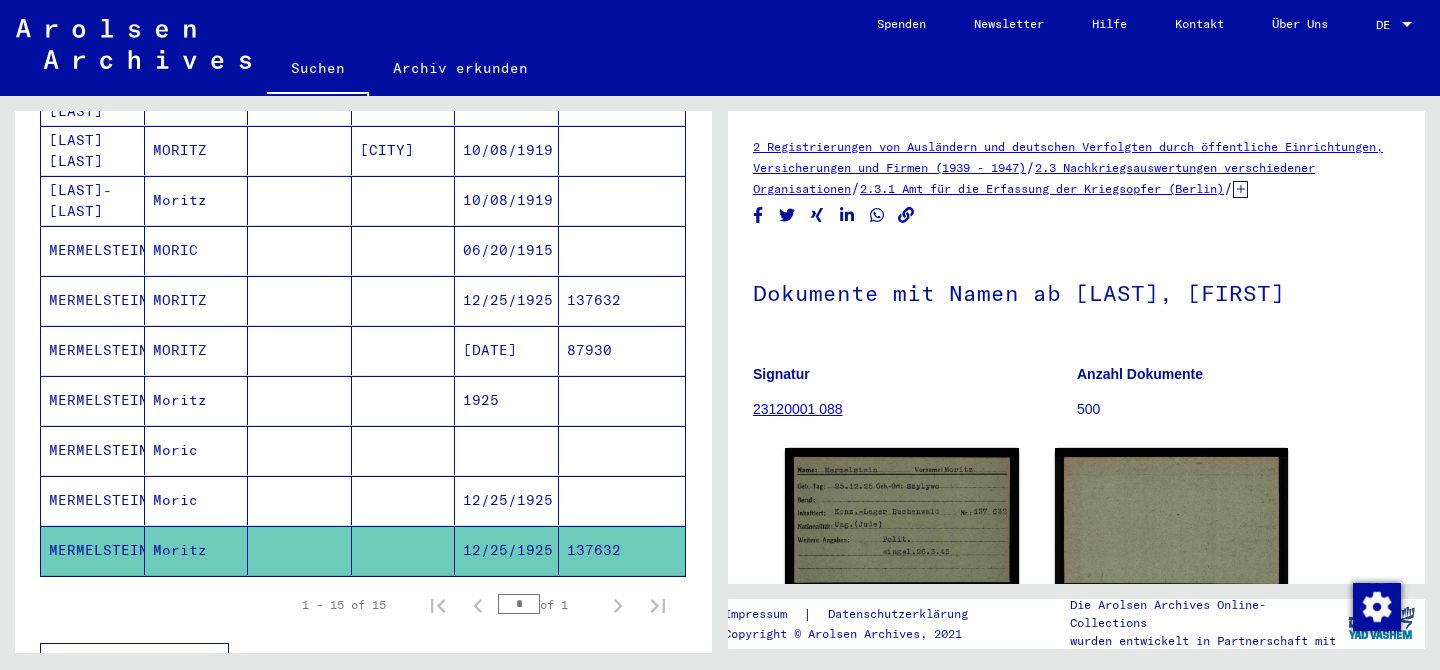 scroll, scrollTop: 0, scrollLeft: 0, axis: both 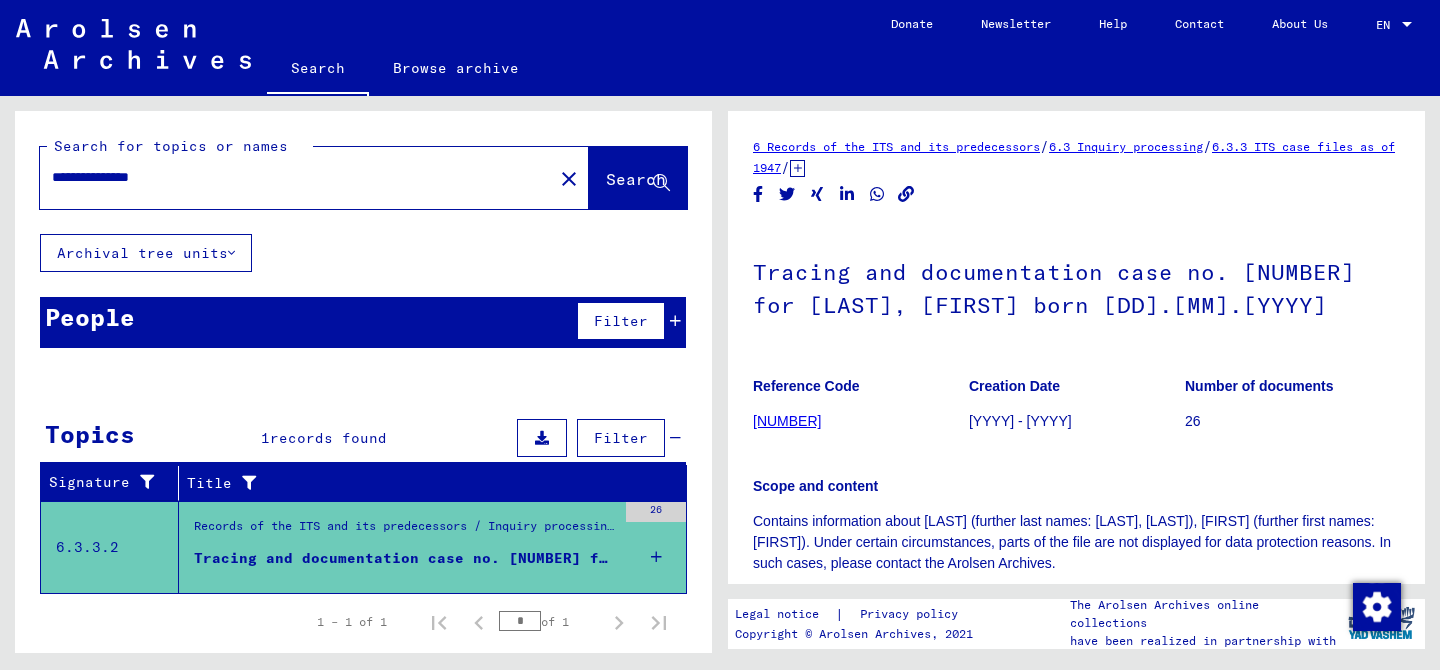click on "**********" at bounding box center [296, 177] 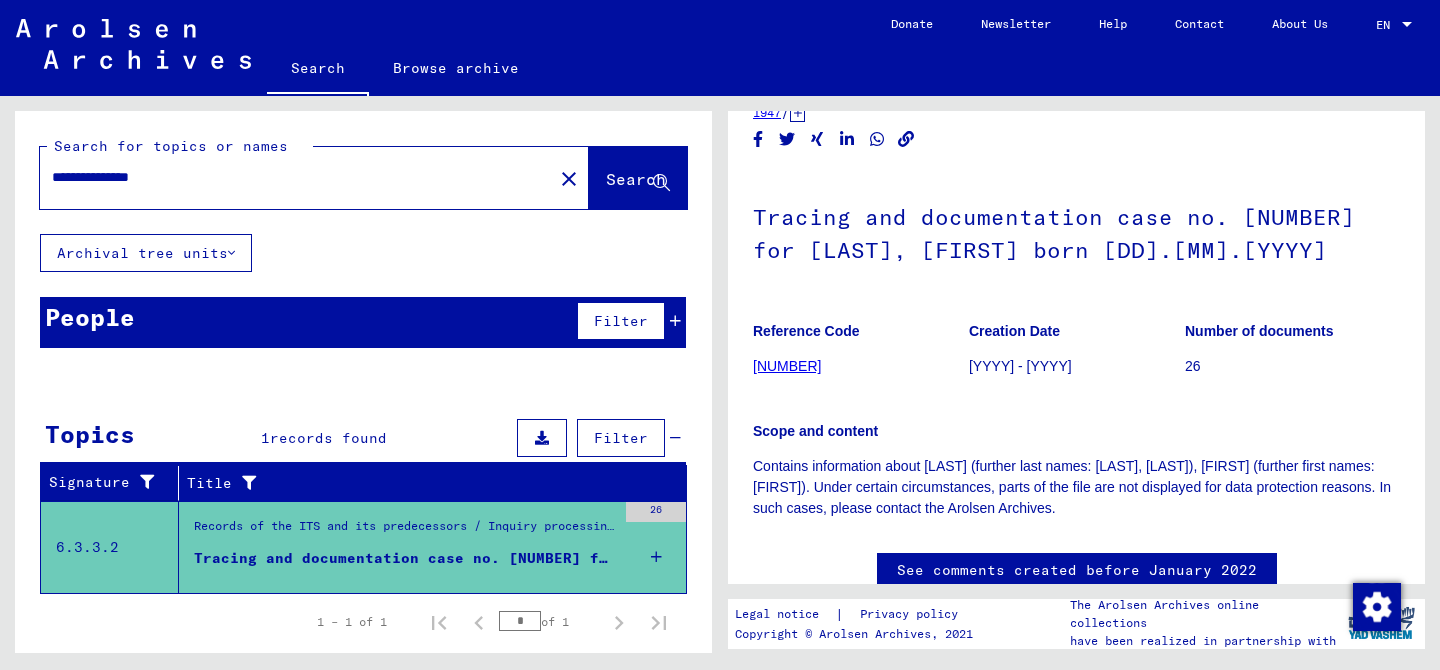 paste on "******" 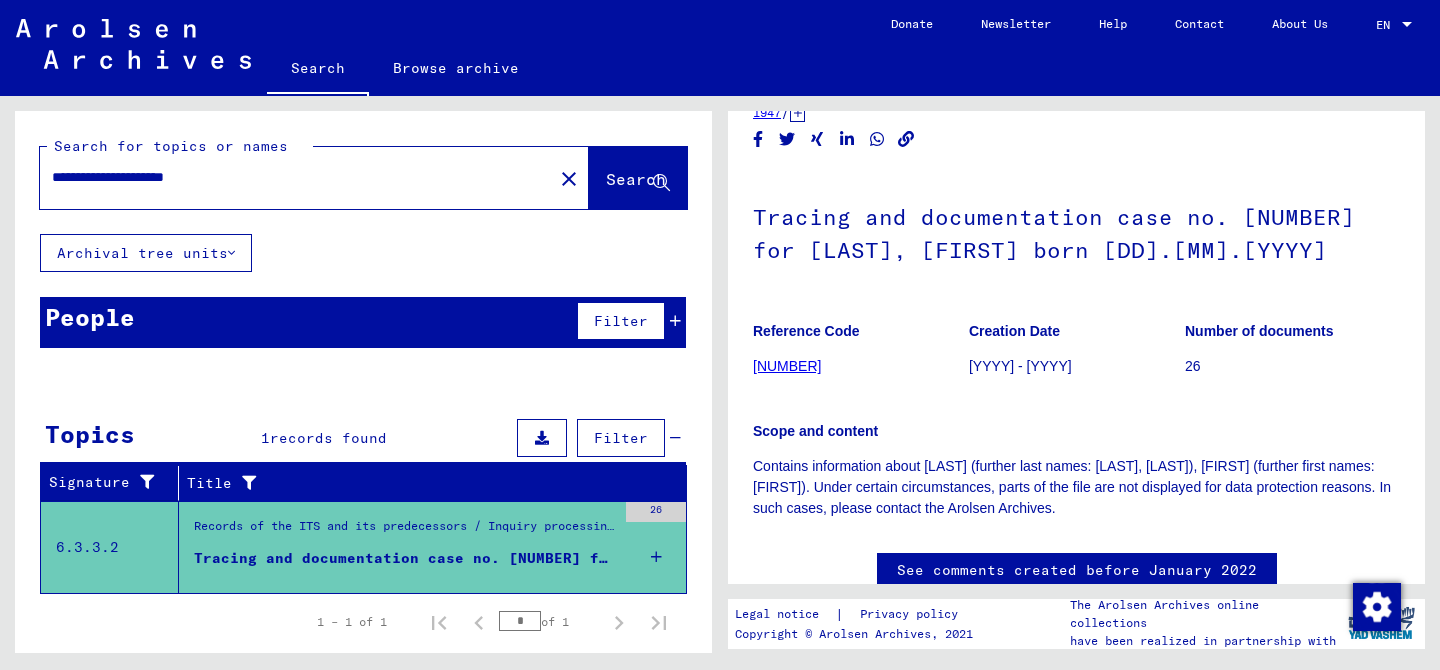 drag, startPoint x: 122, startPoint y: 176, endPoint x: 183, endPoint y: 176, distance: 61 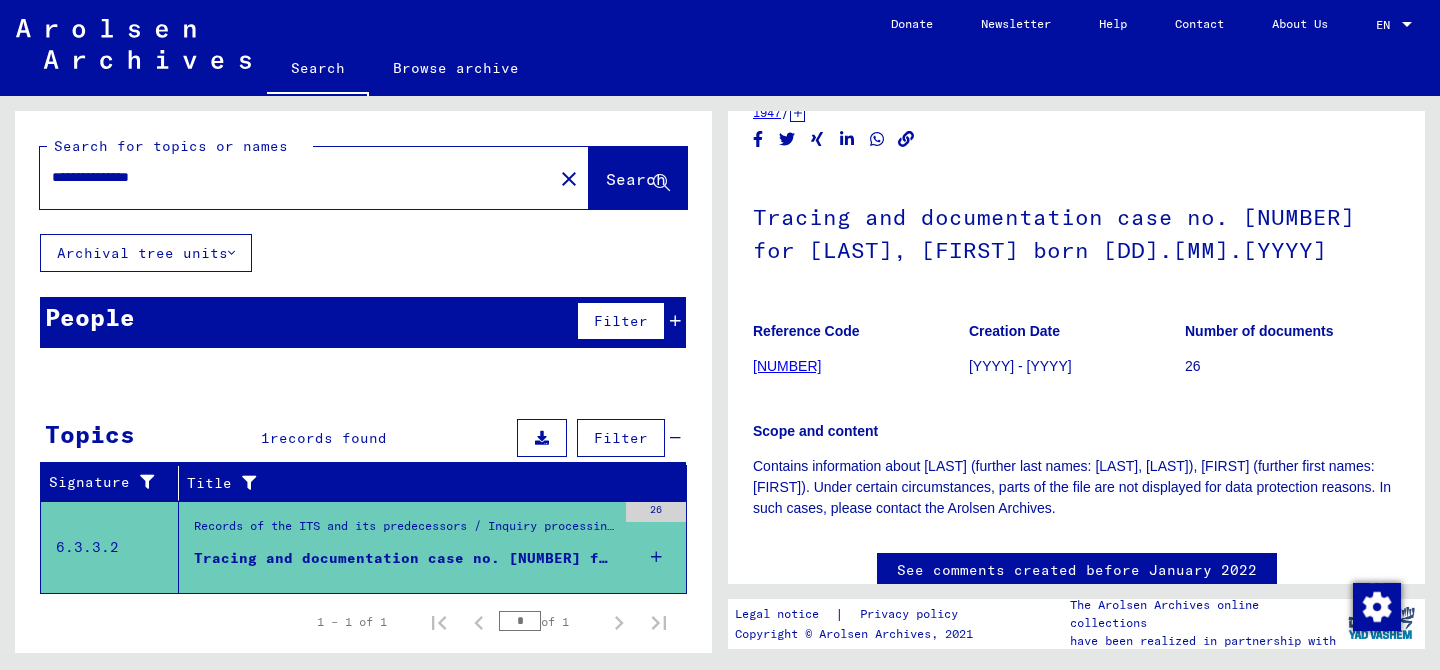 type on "**********" 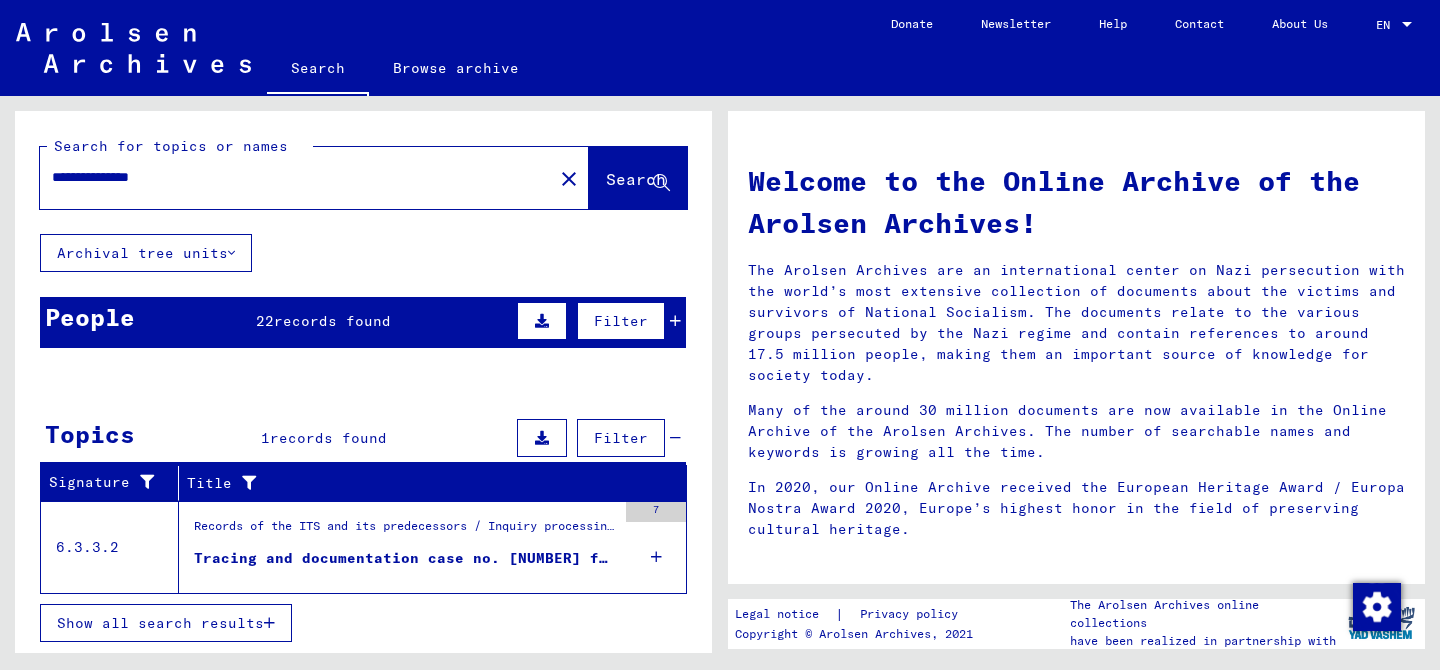 click on "People [NUMBER] records found Filter" at bounding box center [363, 322] 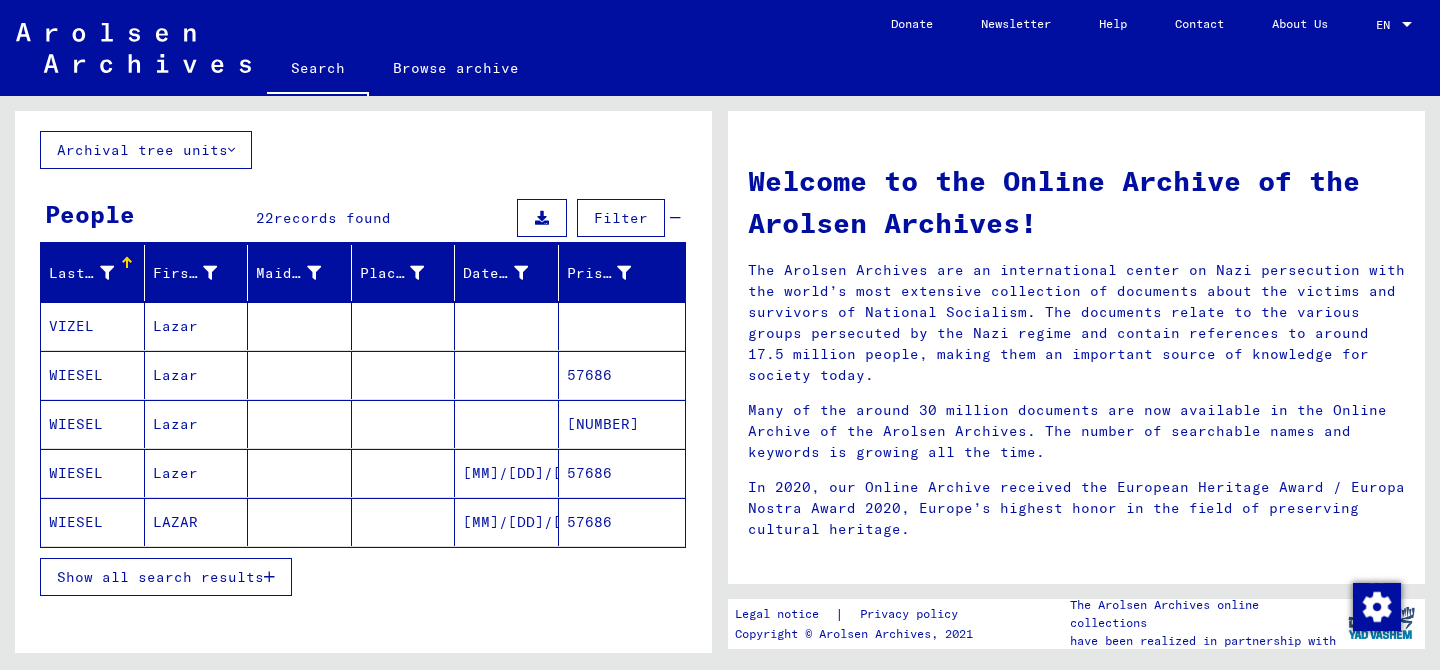 scroll, scrollTop: 145, scrollLeft: 0, axis: vertical 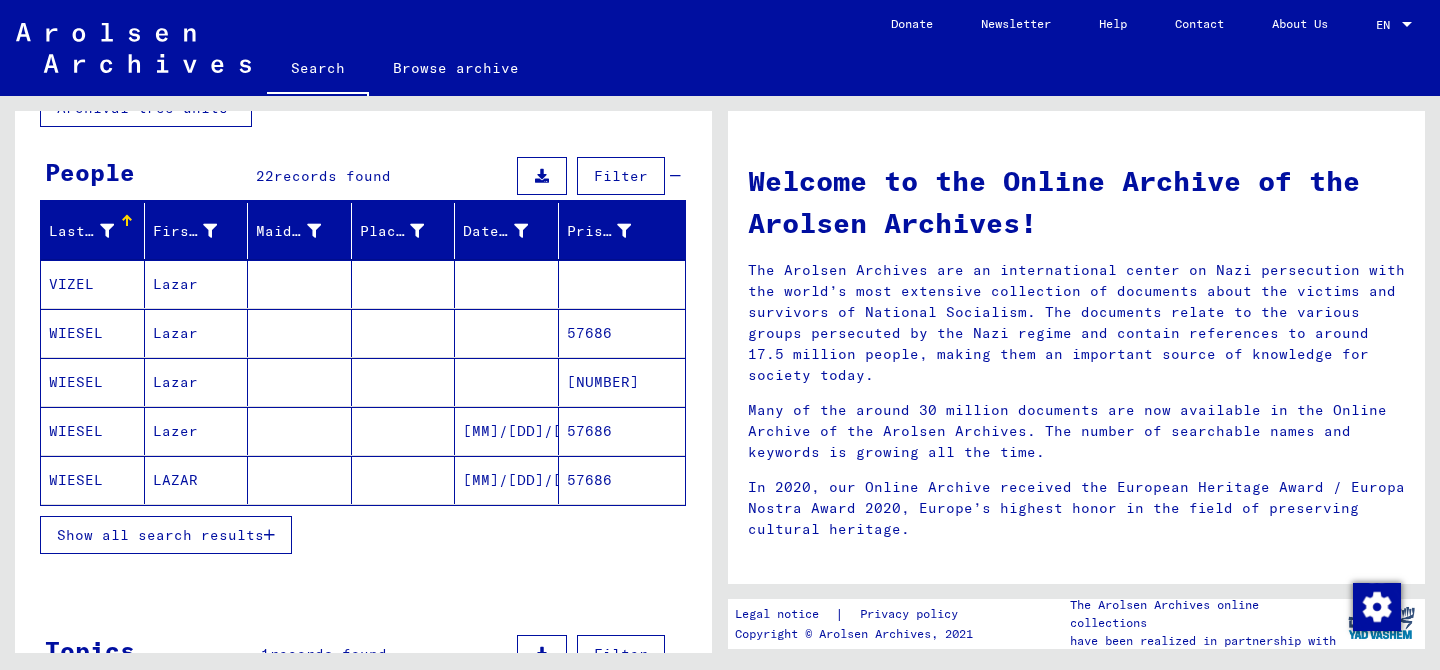 click on "Show all search results" at bounding box center [160, 535] 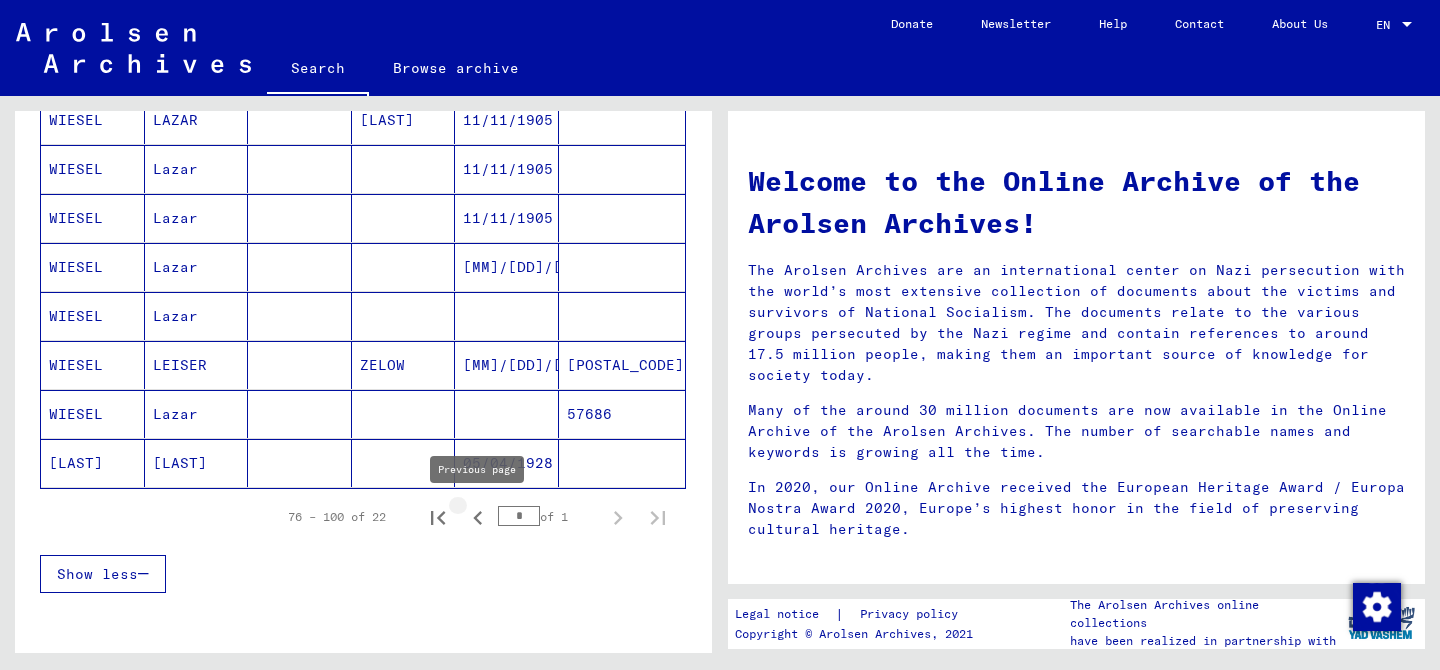 click 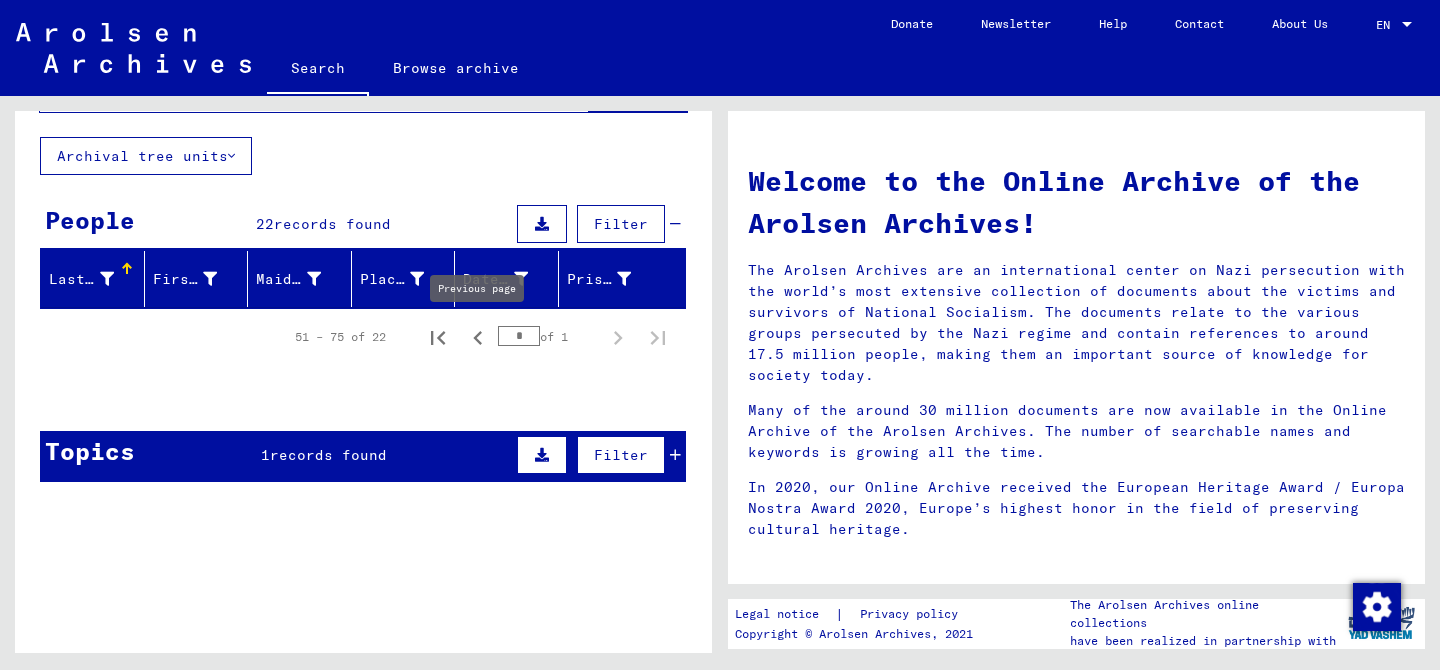 click 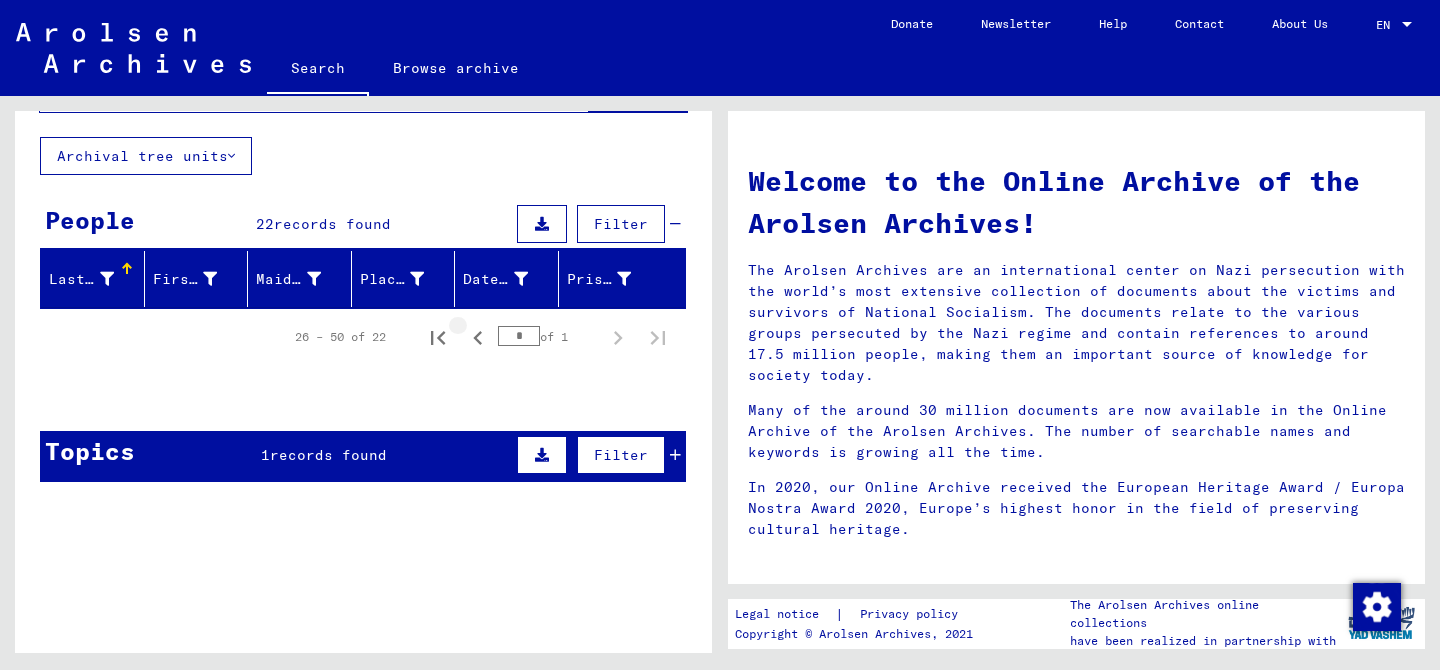 click 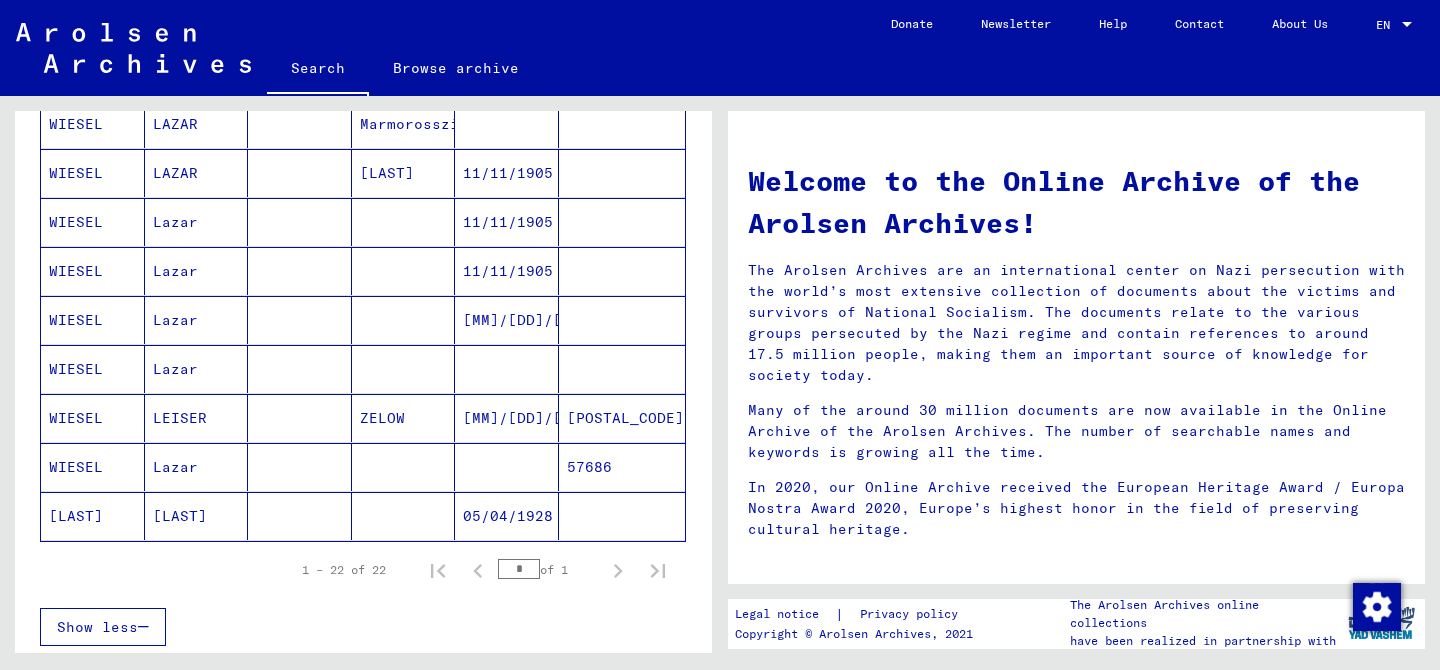 scroll, scrollTop: 0, scrollLeft: 0, axis: both 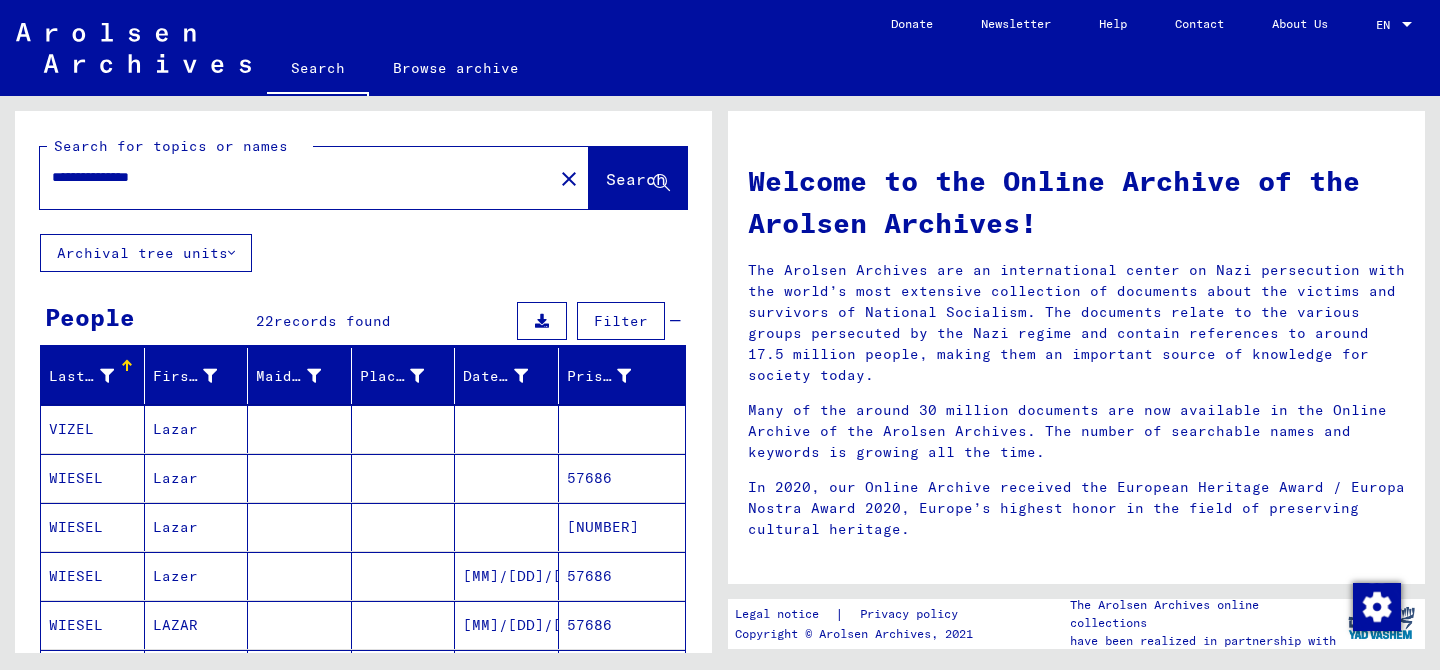 click on "**********" at bounding box center [290, 177] 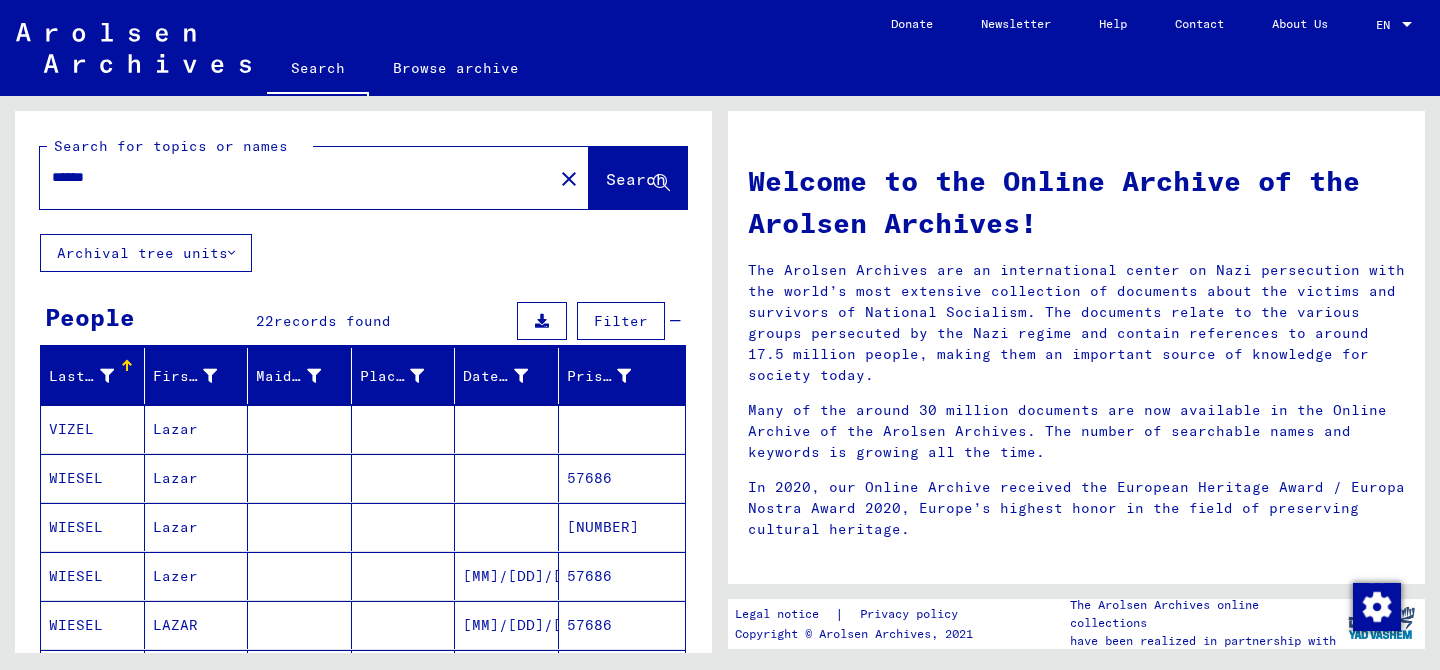 type on "******" 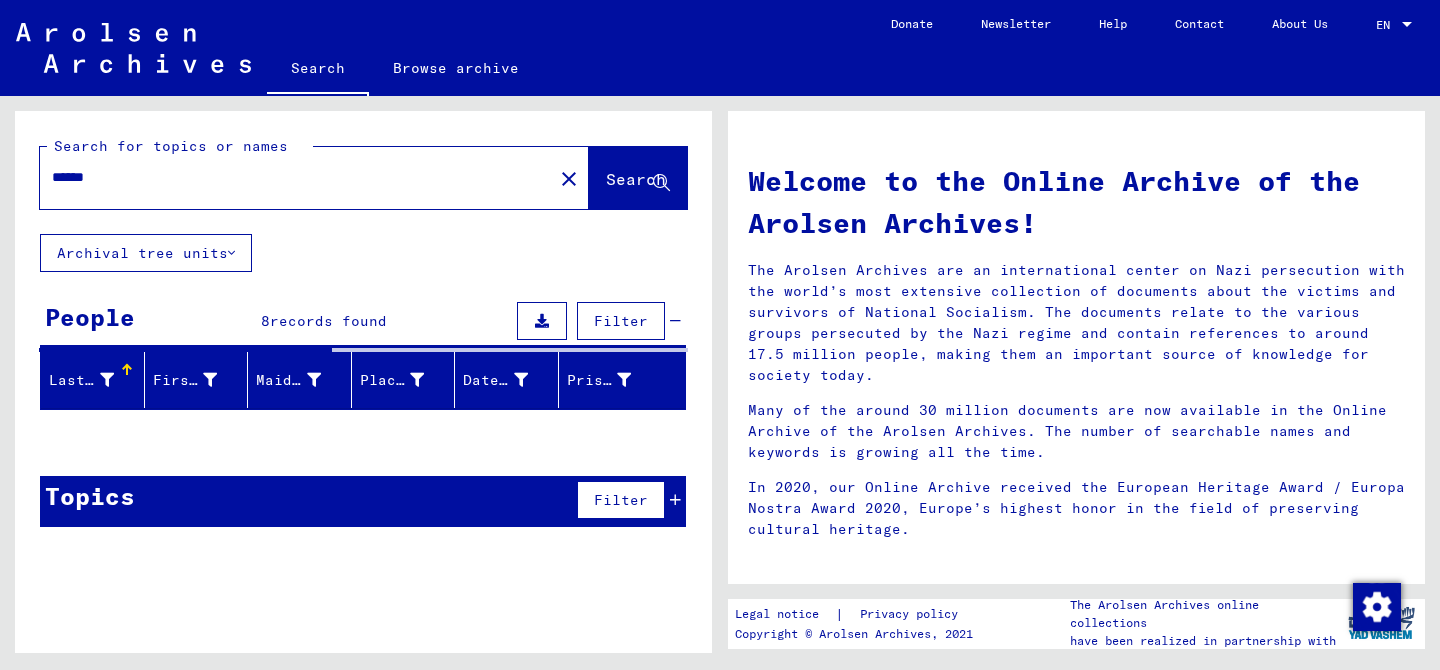 click on "******" at bounding box center (290, 177) 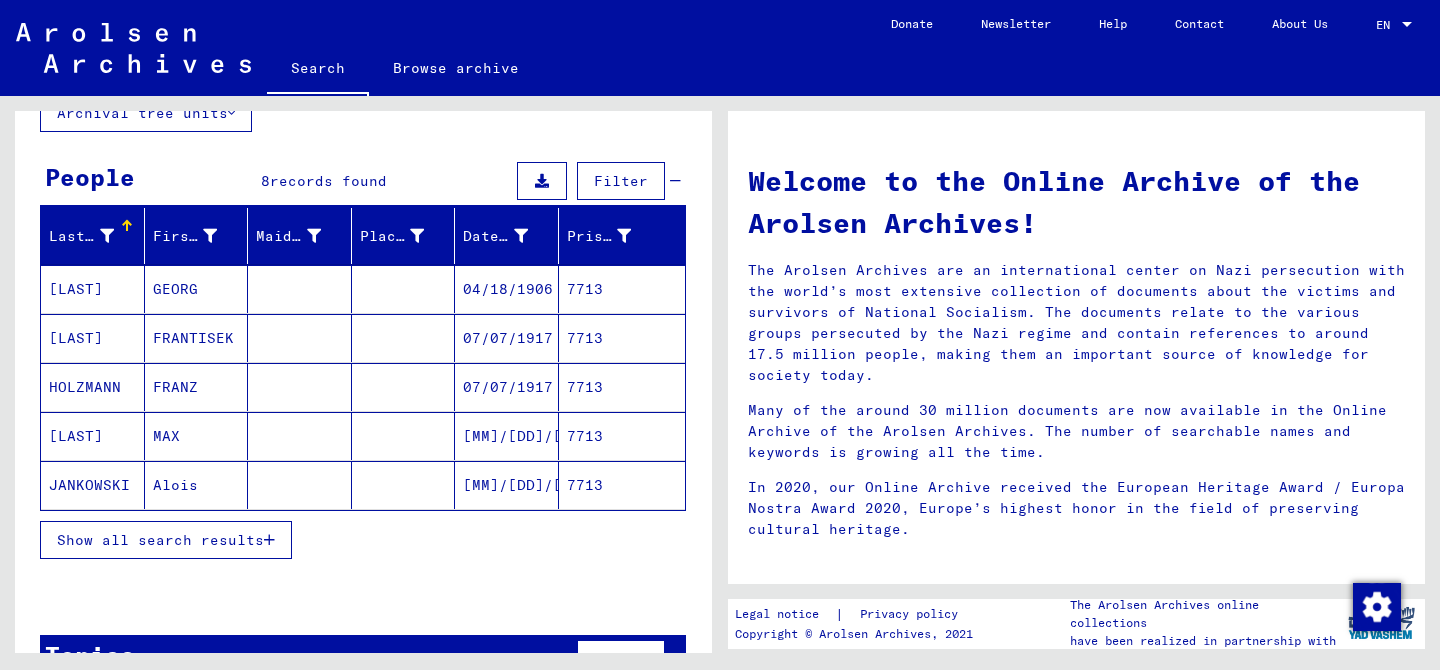 click on "Show all search results" at bounding box center (160, 540) 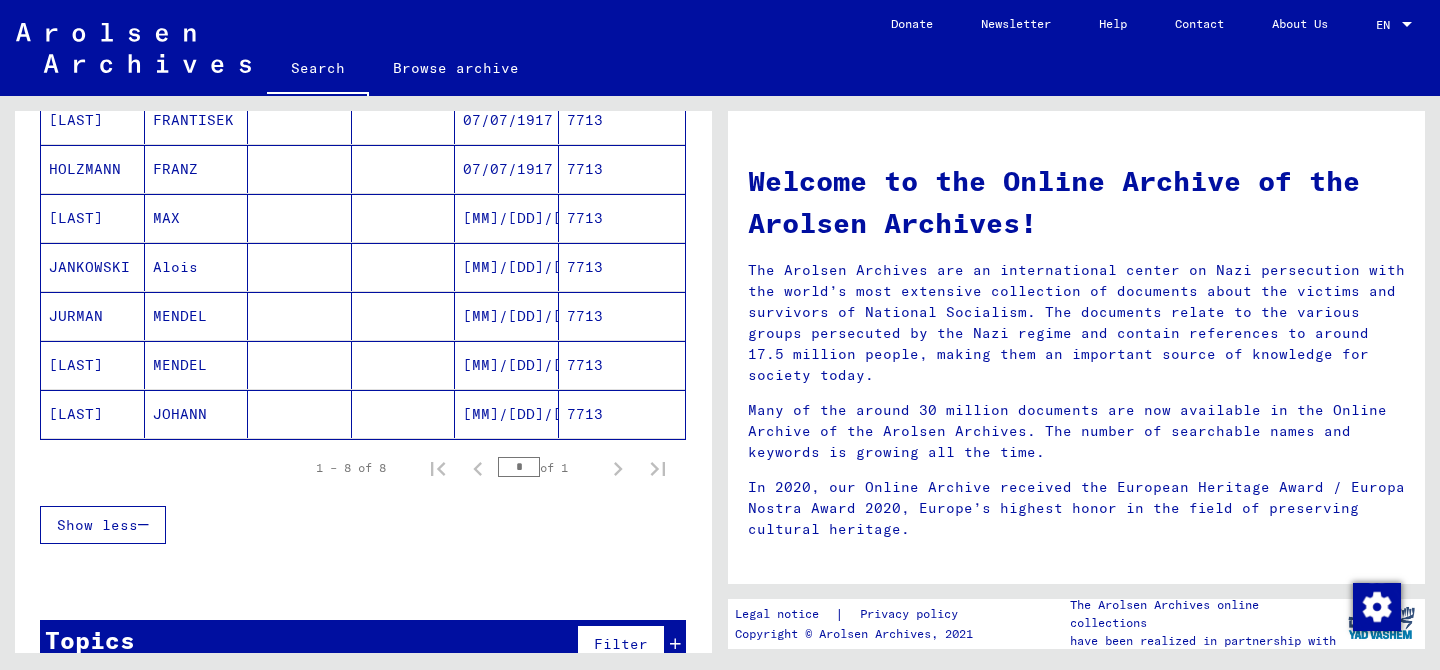 scroll, scrollTop: 308, scrollLeft: 0, axis: vertical 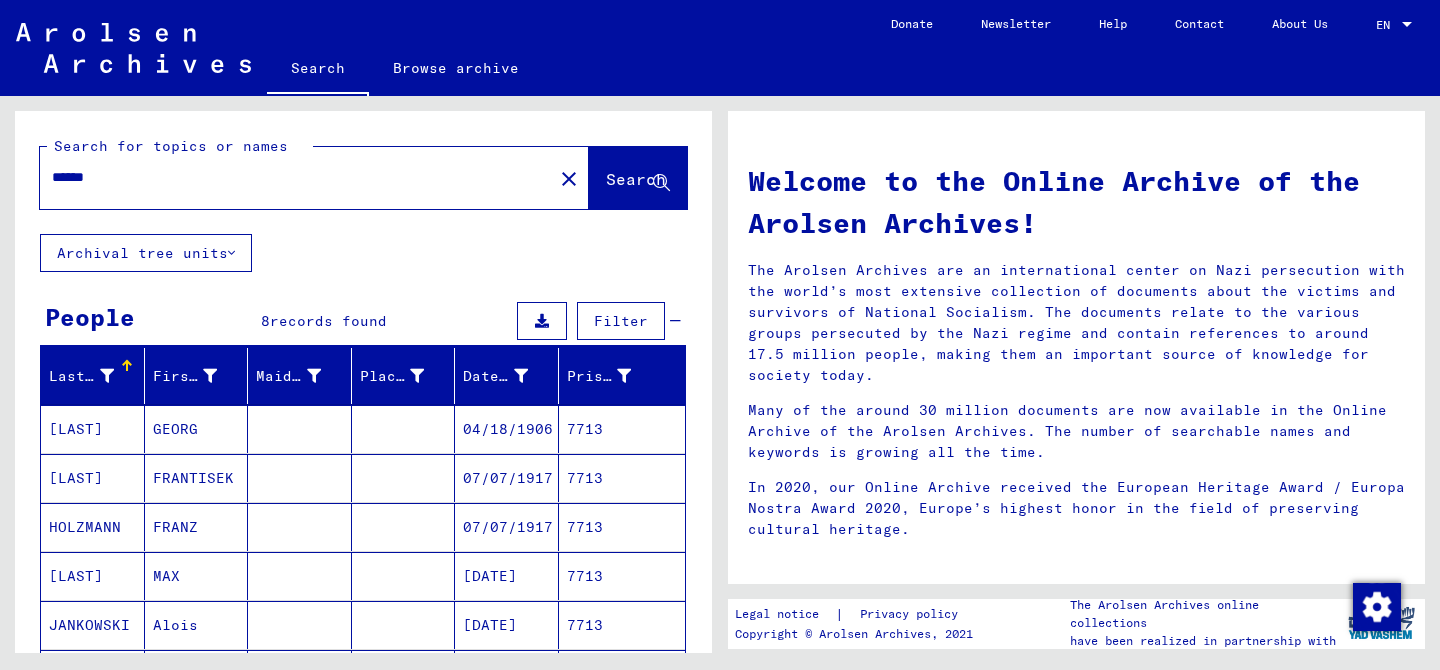 click on "******" at bounding box center (290, 177) 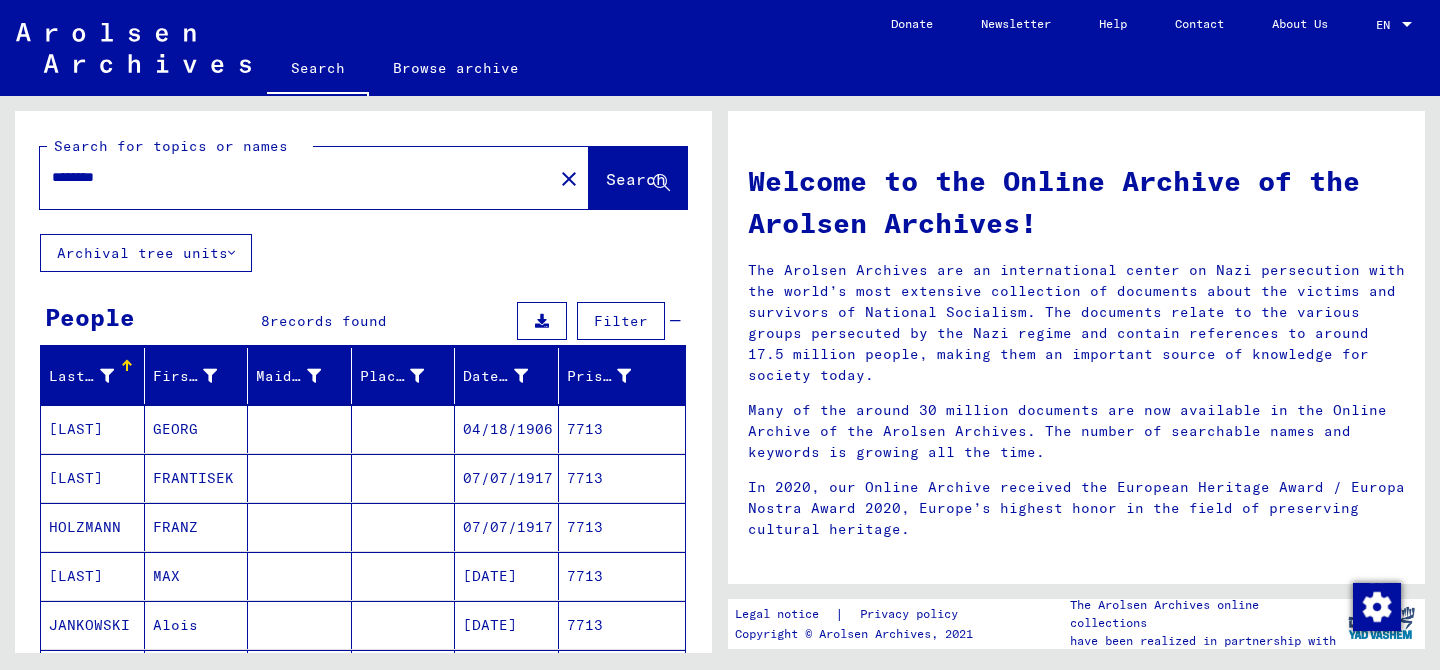 type on "********" 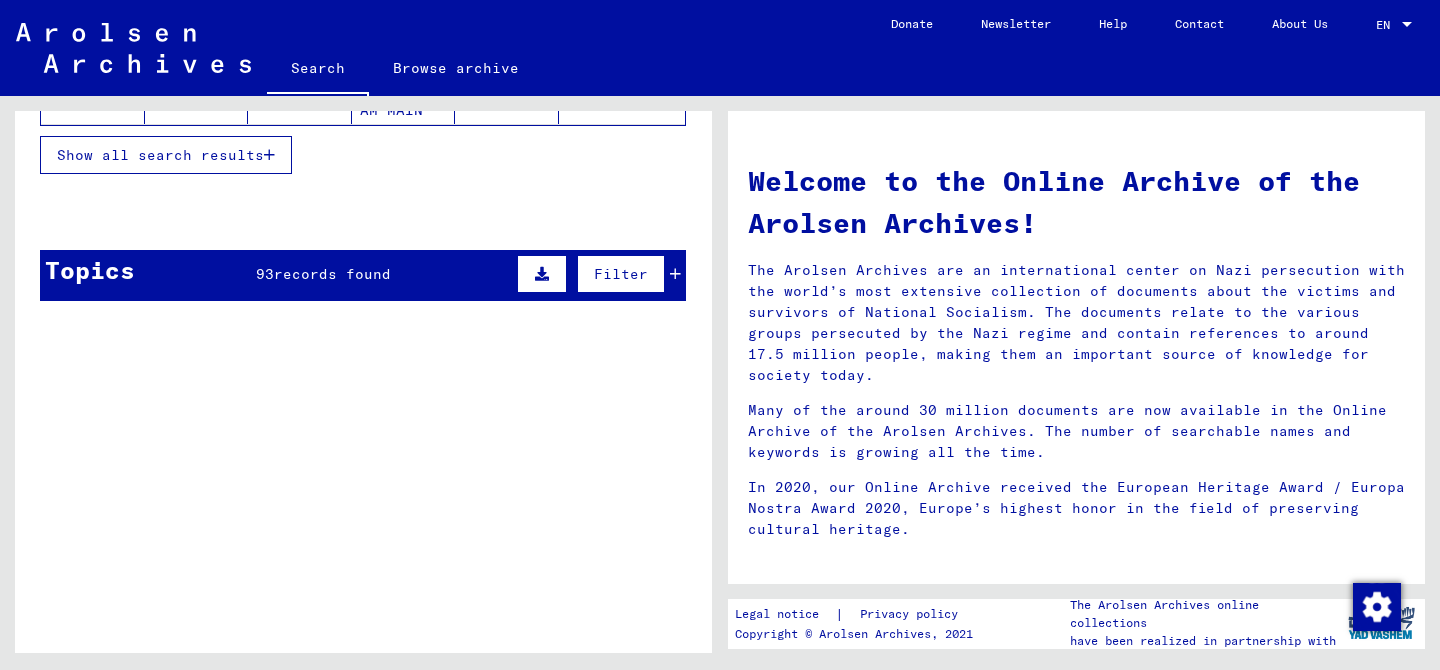 scroll, scrollTop: 536, scrollLeft: 0, axis: vertical 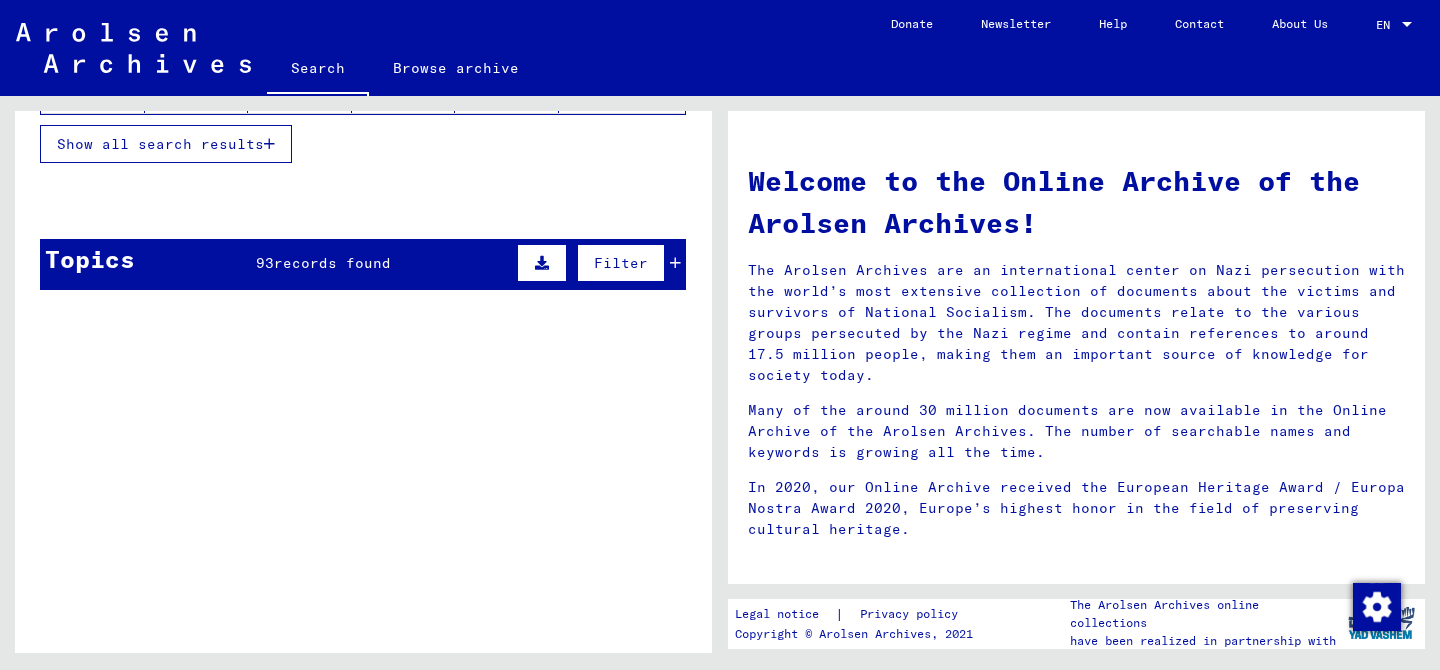 click on "Topics 93 records found Filter" at bounding box center [363, 264] 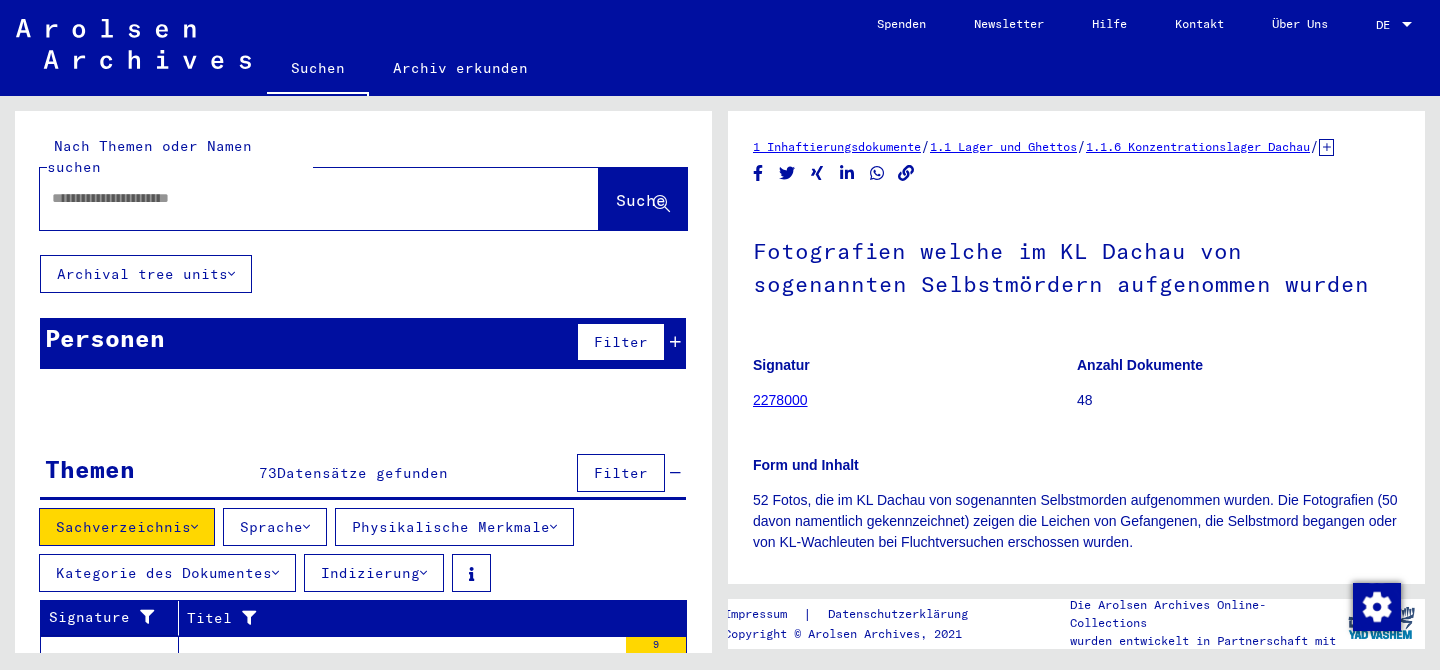 scroll, scrollTop: 0, scrollLeft: 0, axis: both 